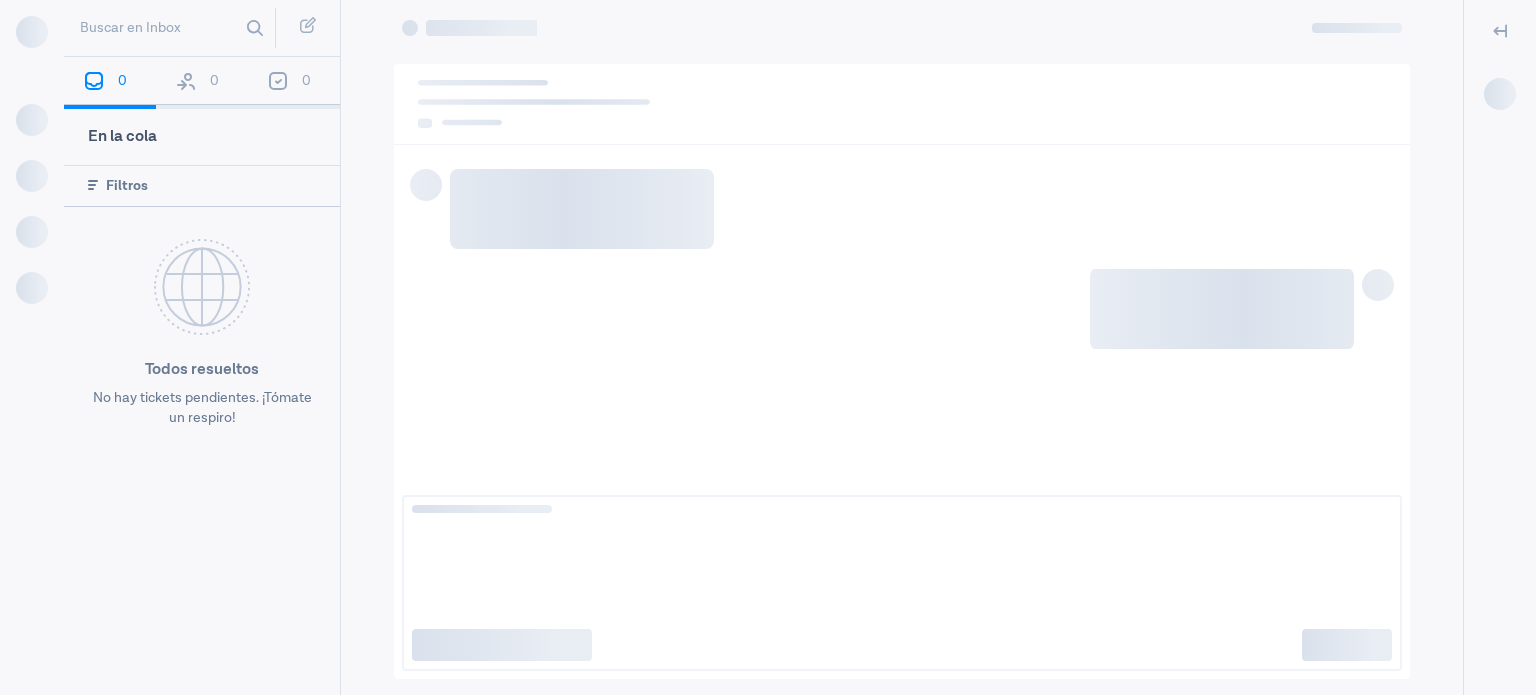 scroll, scrollTop: 0, scrollLeft: 0, axis: both 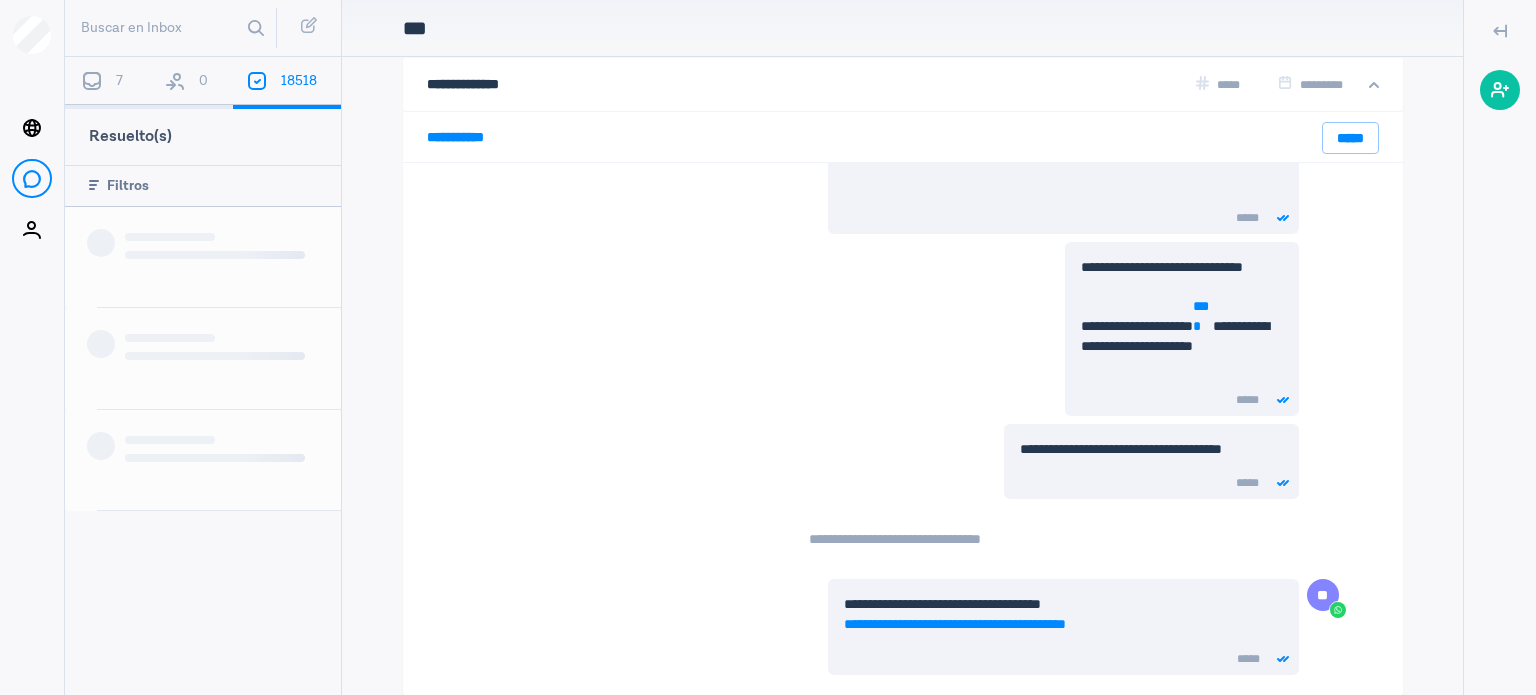 click on "7" at bounding box center [107, 83] 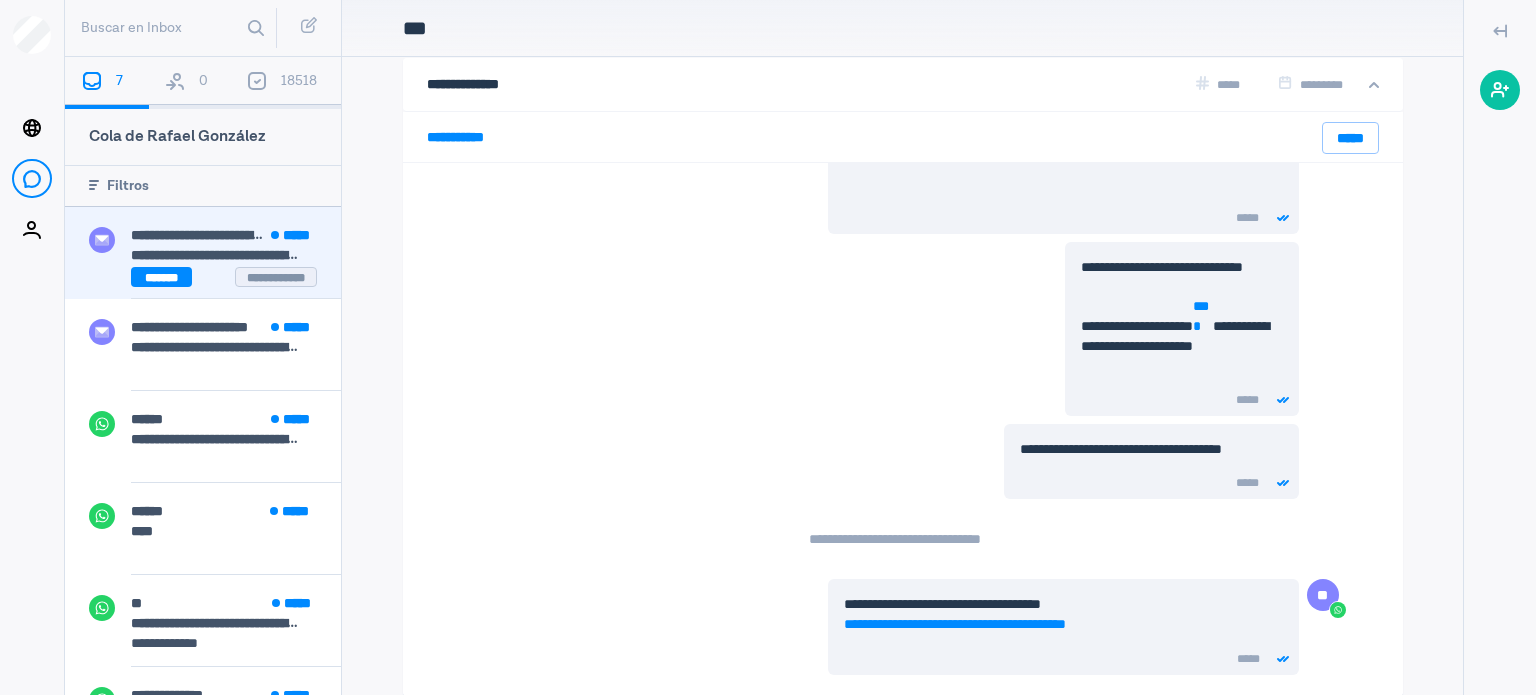 click on "**********" at bounding box center [216, 255] 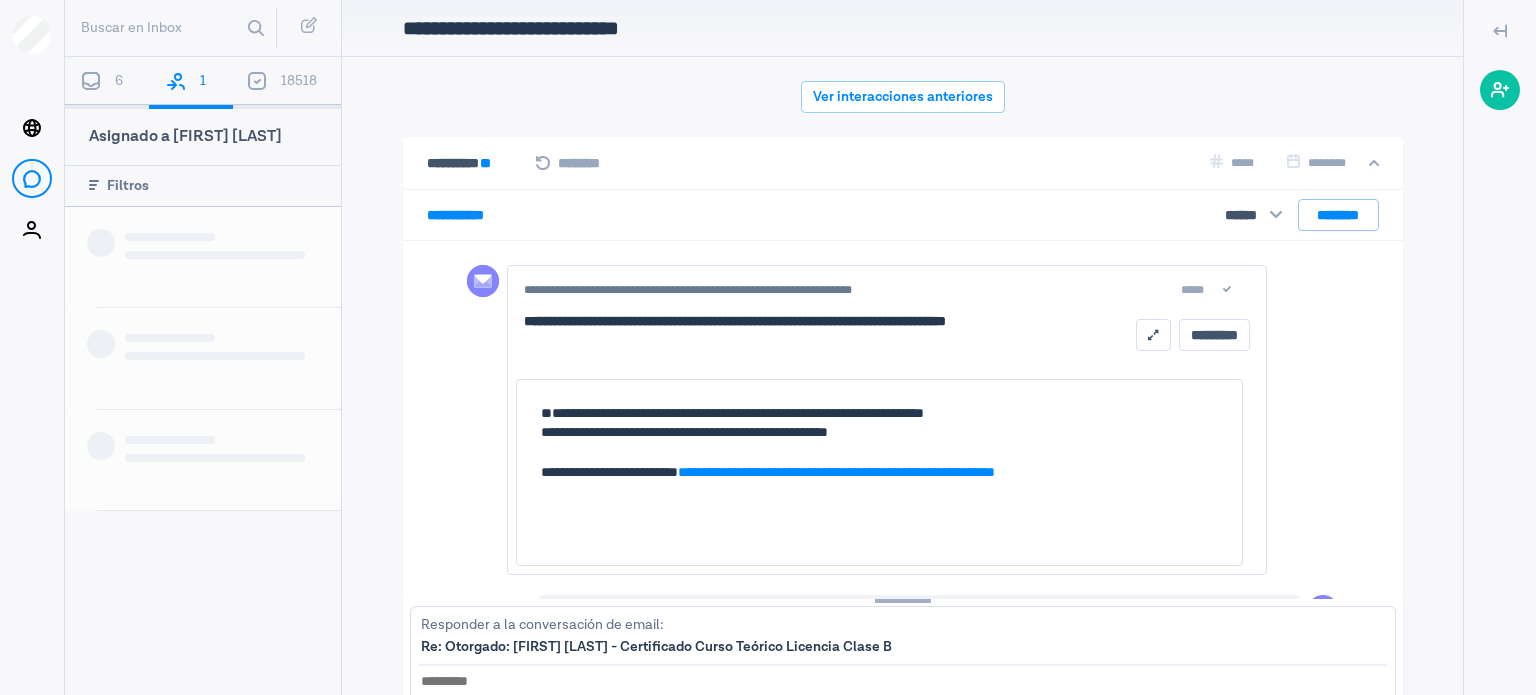 scroll, scrollTop: 361, scrollLeft: 0, axis: vertical 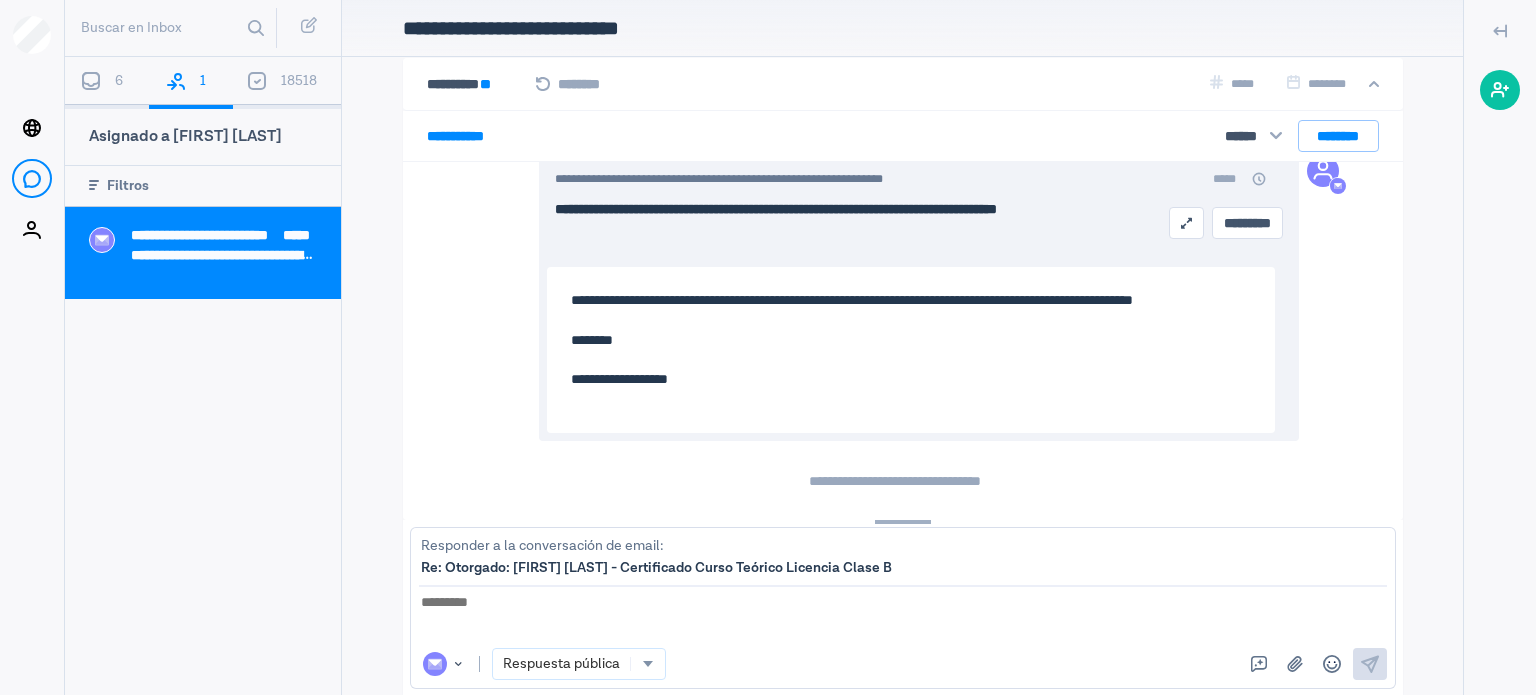 click on "6" at bounding box center (107, 83) 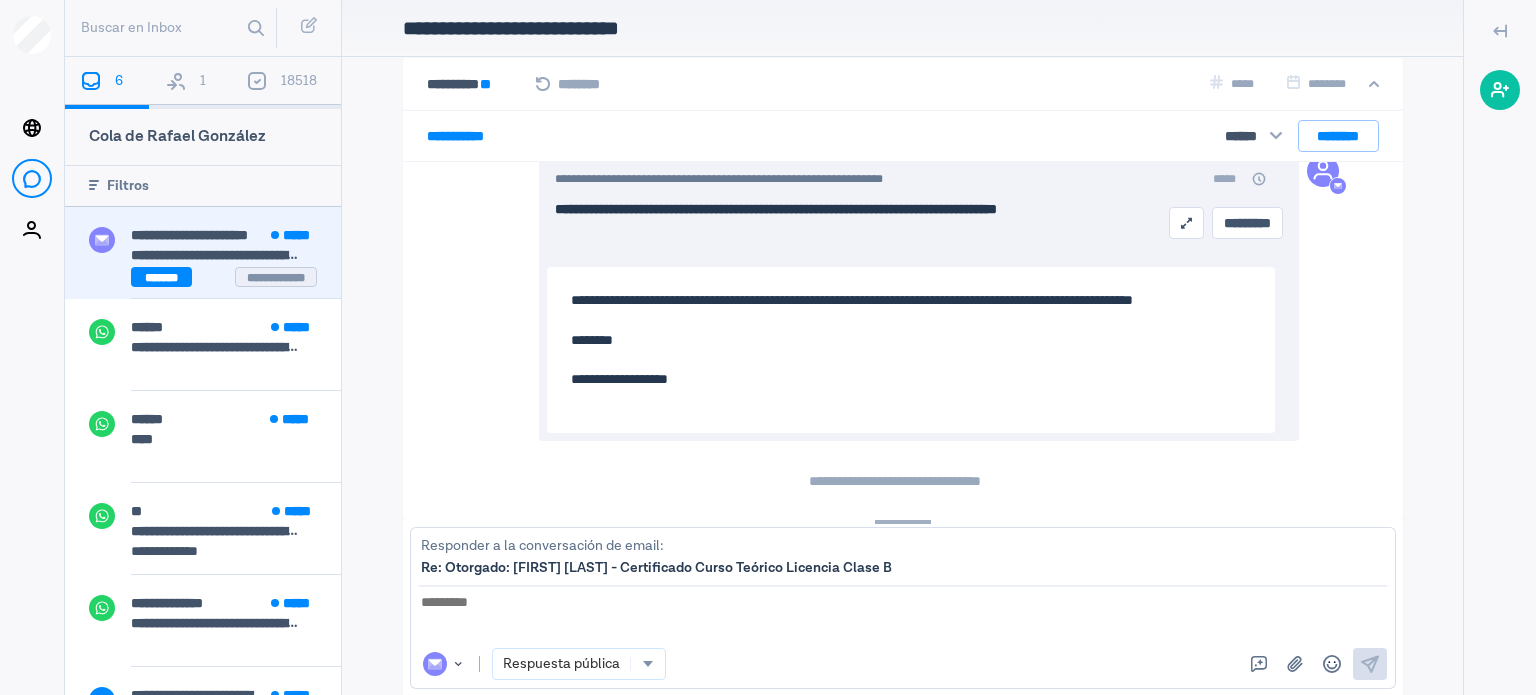 click on "**********" at bounding box center [189, 235] 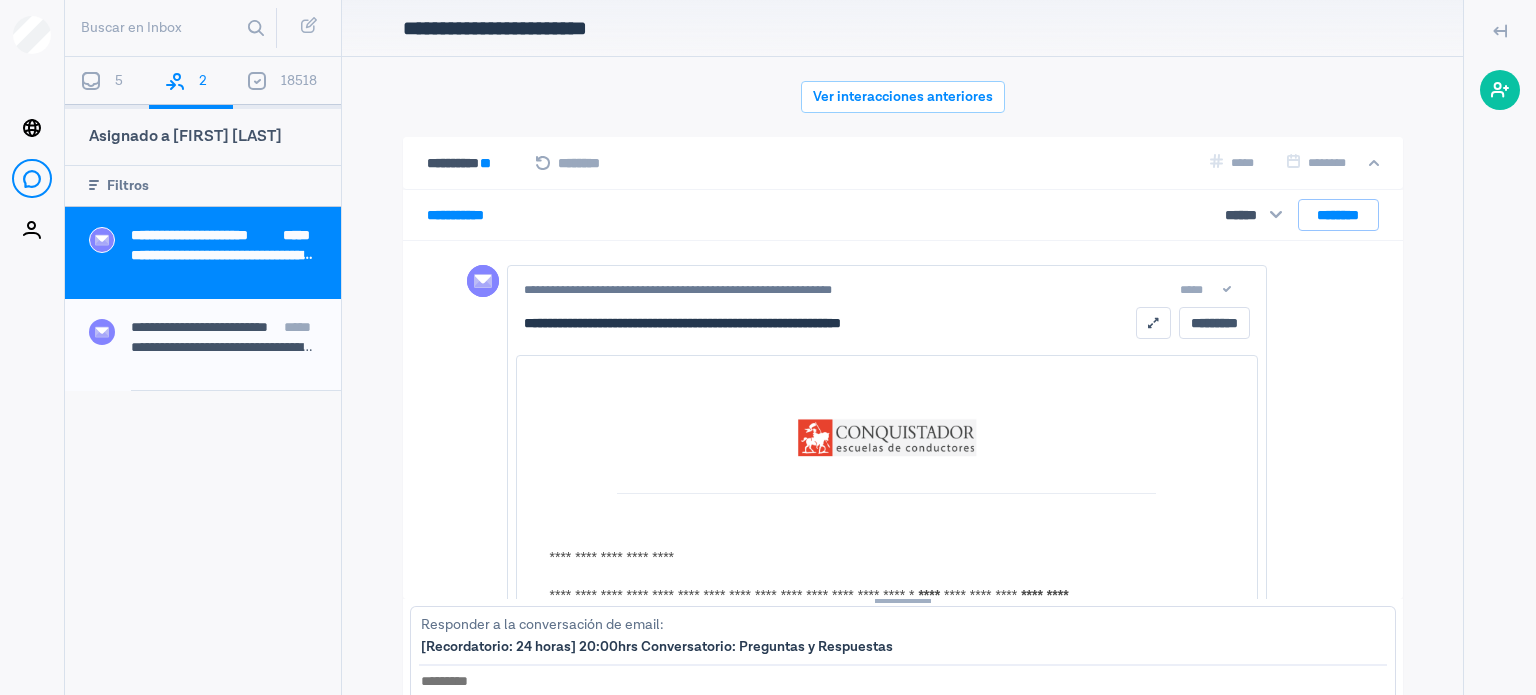 scroll, scrollTop: 79, scrollLeft: 0, axis: vertical 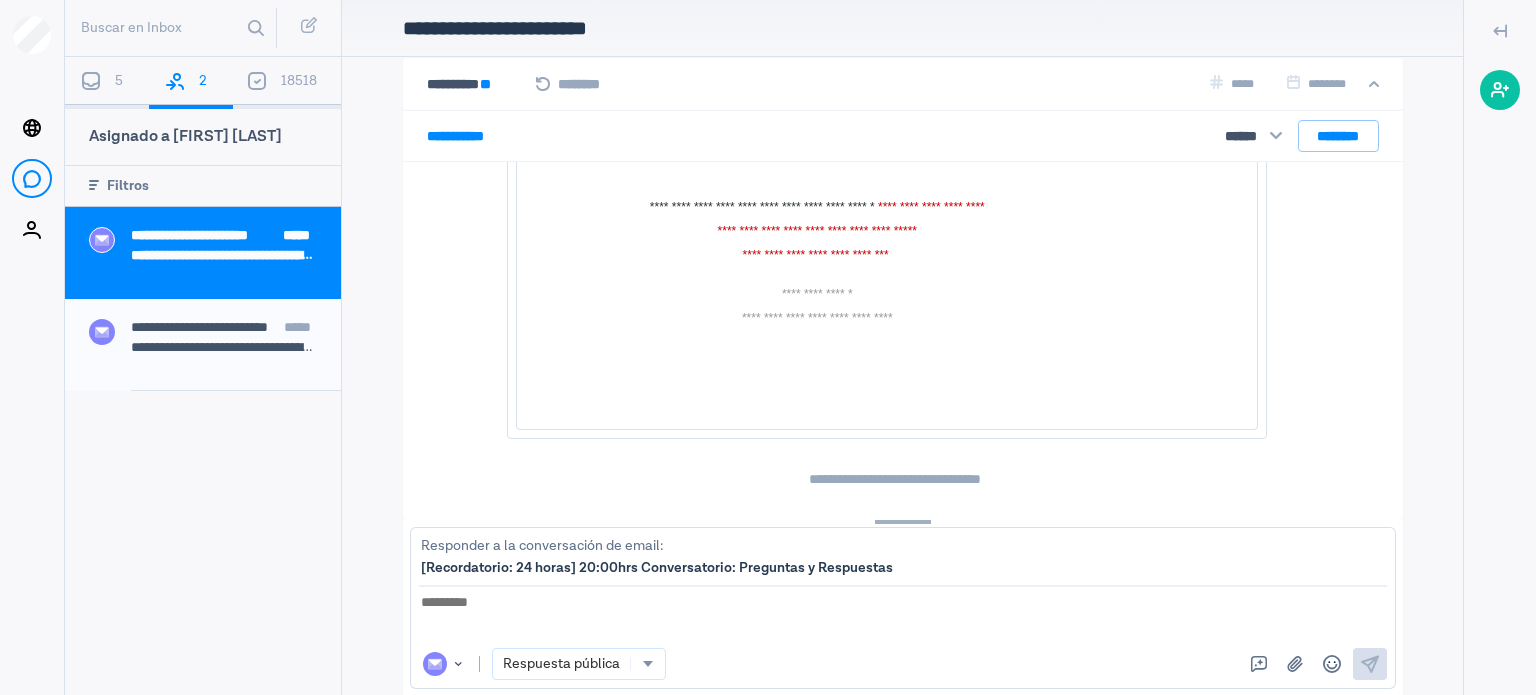 click on "5" at bounding box center (107, 83) 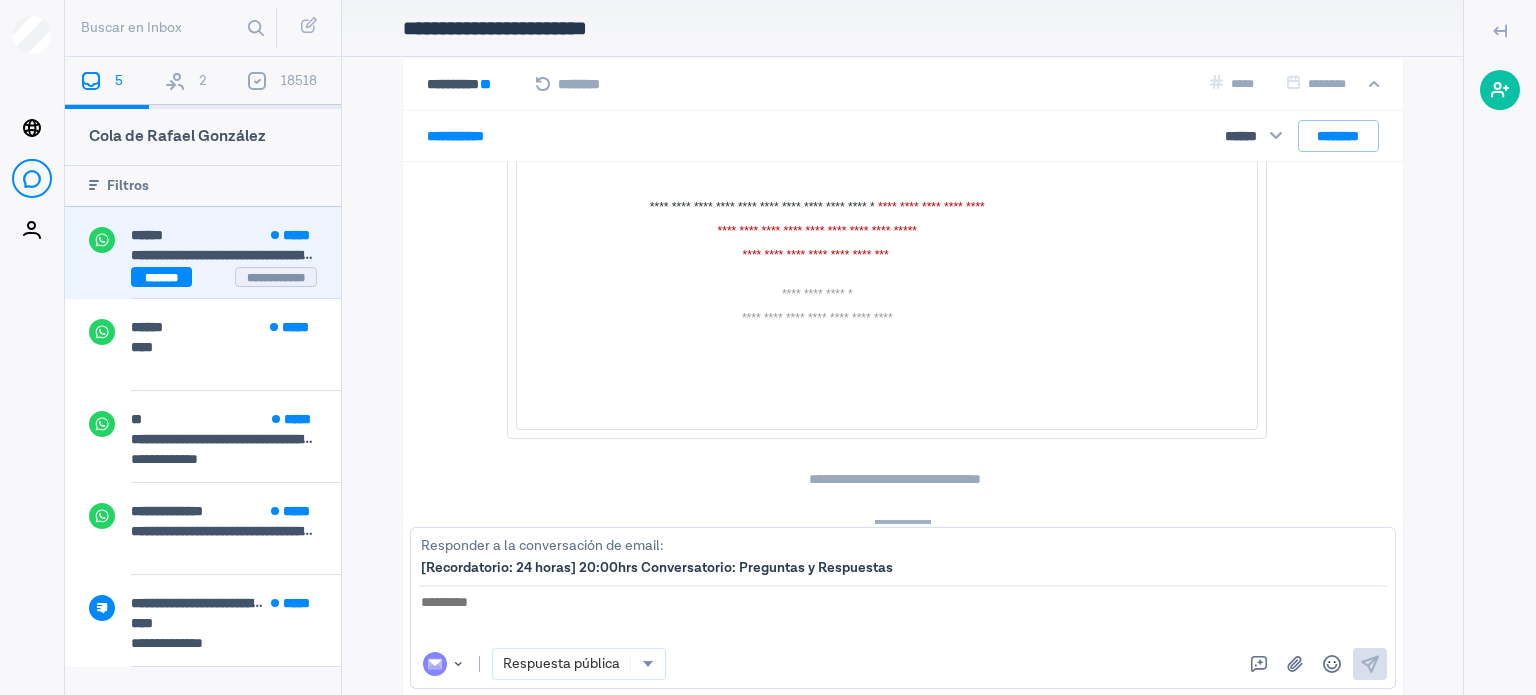 click on "******" at bounding box center [147, 235] 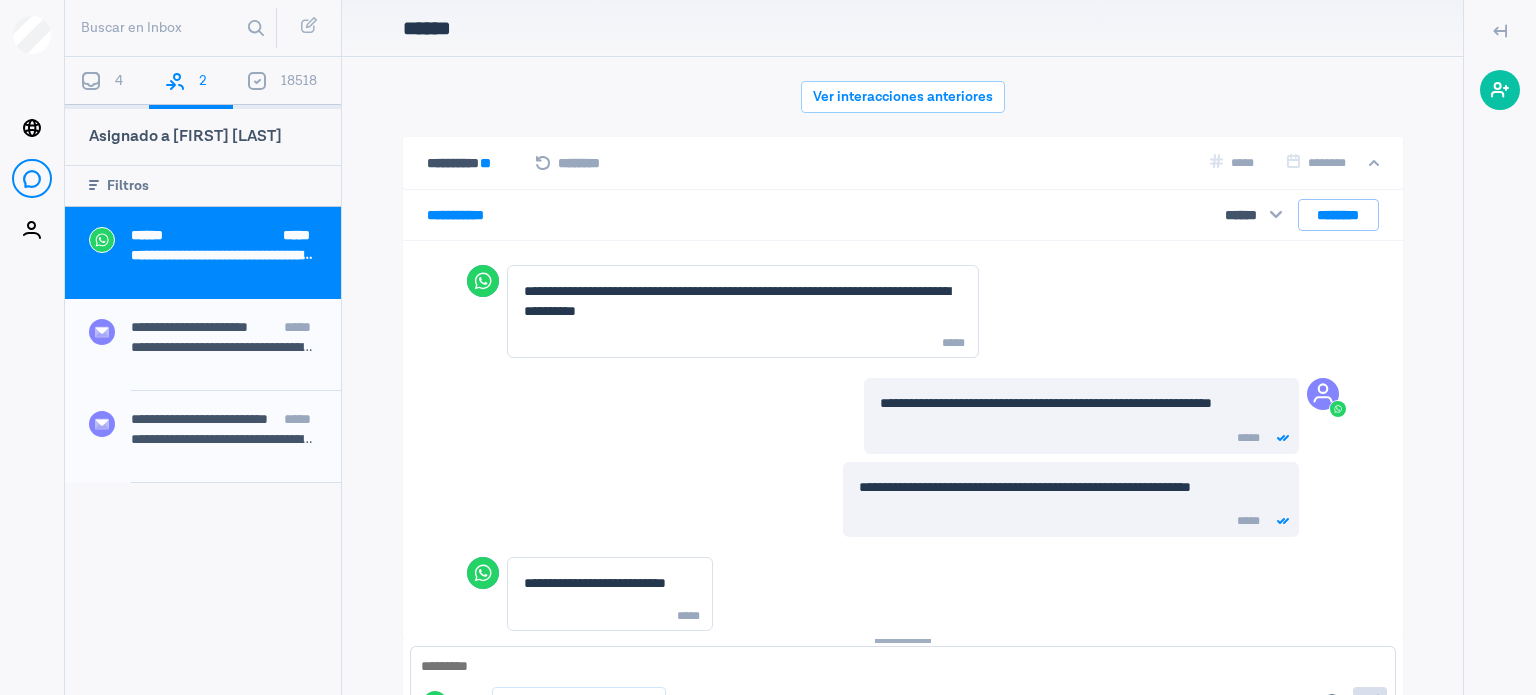 scroll, scrollTop: 2054, scrollLeft: 0, axis: vertical 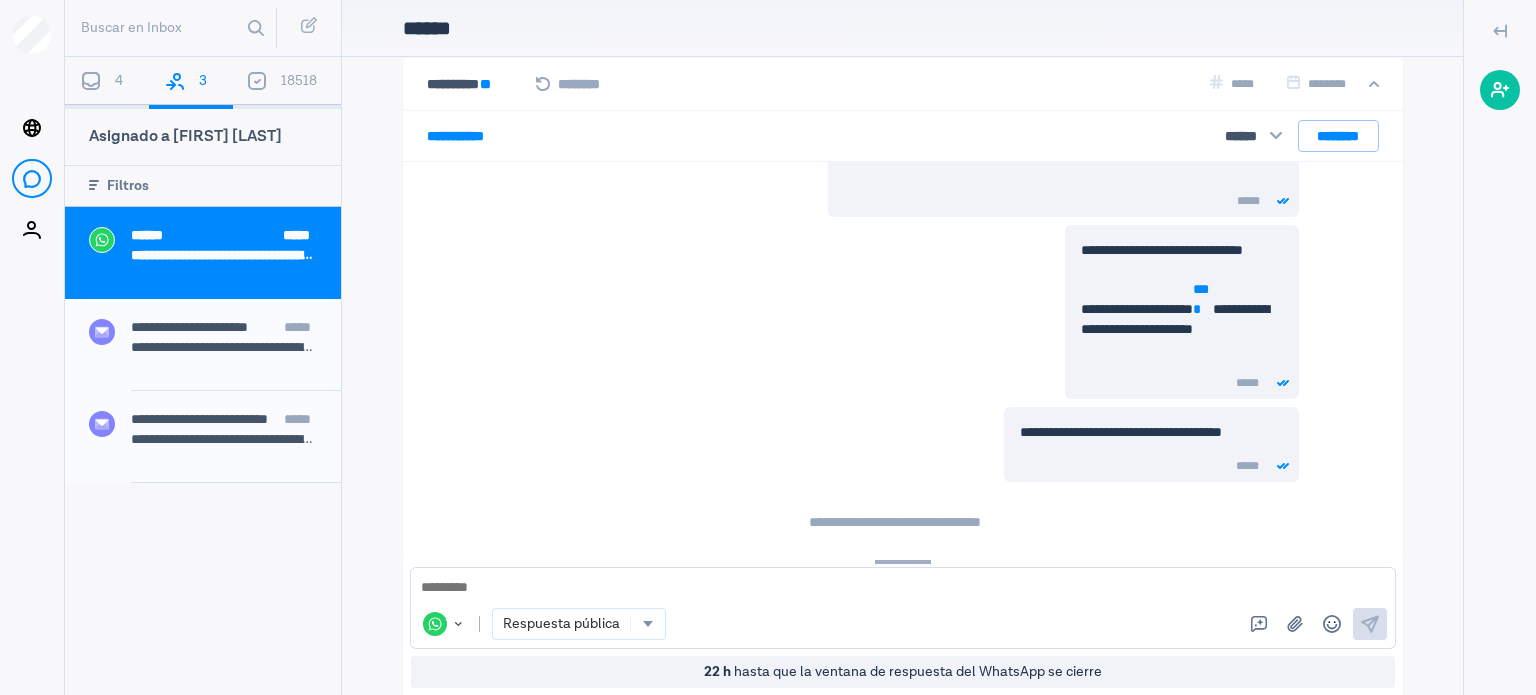 click on "4" at bounding box center (107, 83) 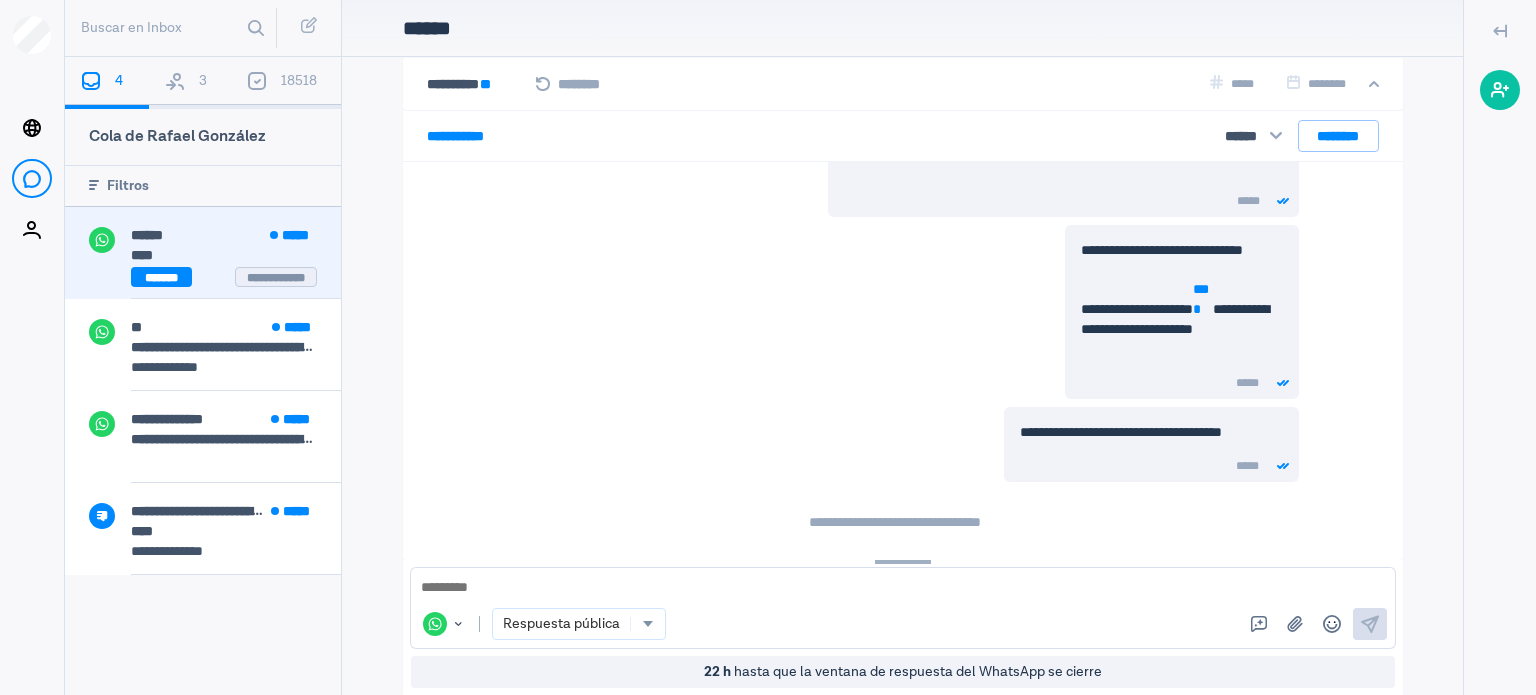 click on "****** *****" at bounding box center (236, 237) 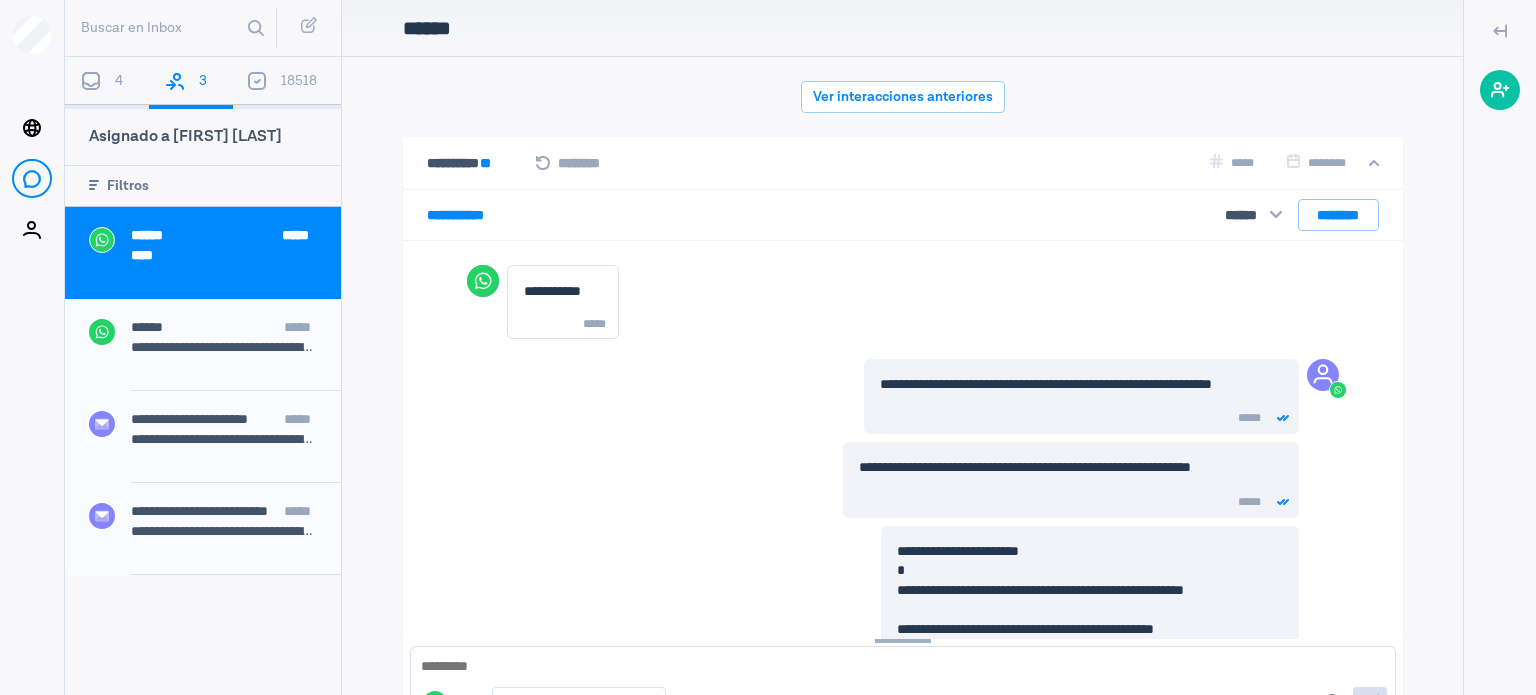 click on "4" at bounding box center (107, 83) 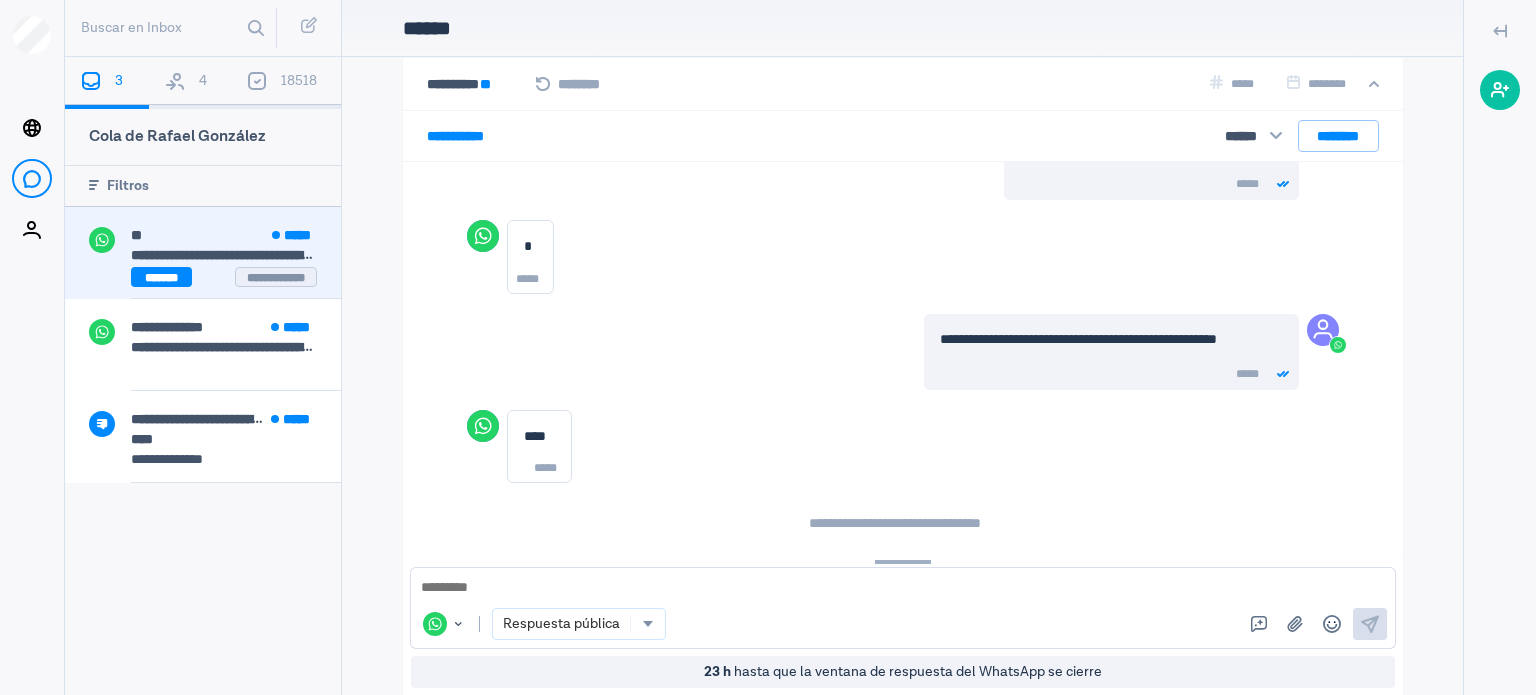 click on "**" at bounding box center [136, 235] 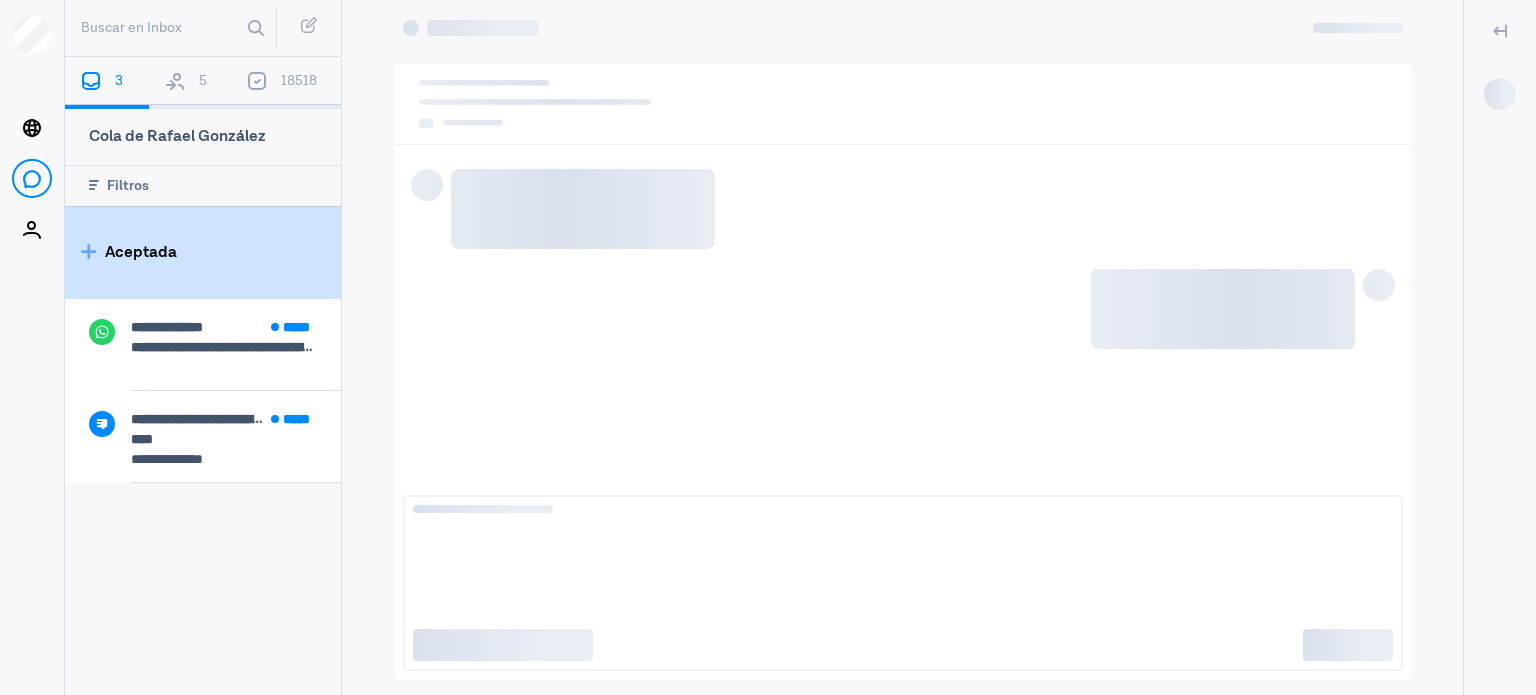 click on "3" at bounding box center (107, 83) 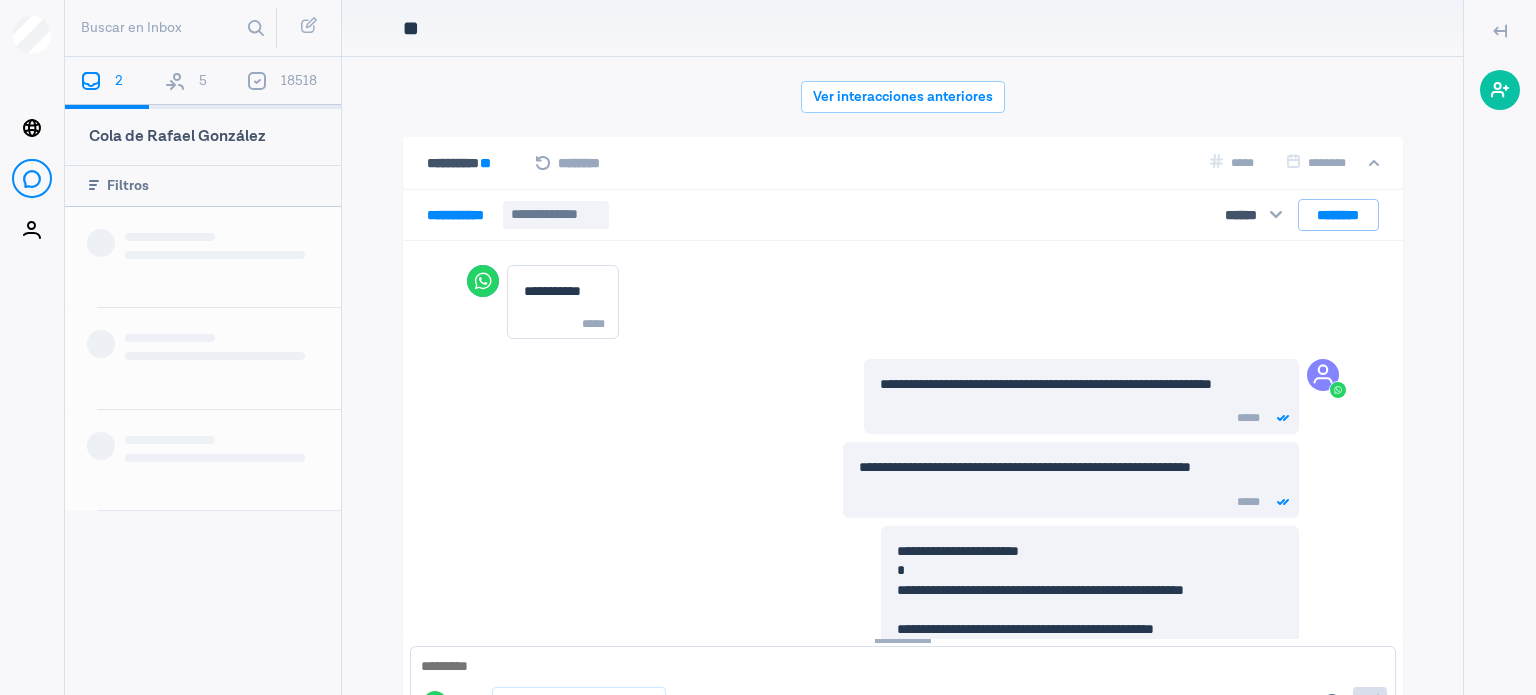 scroll, scrollTop: 79, scrollLeft: 0, axis: vertical 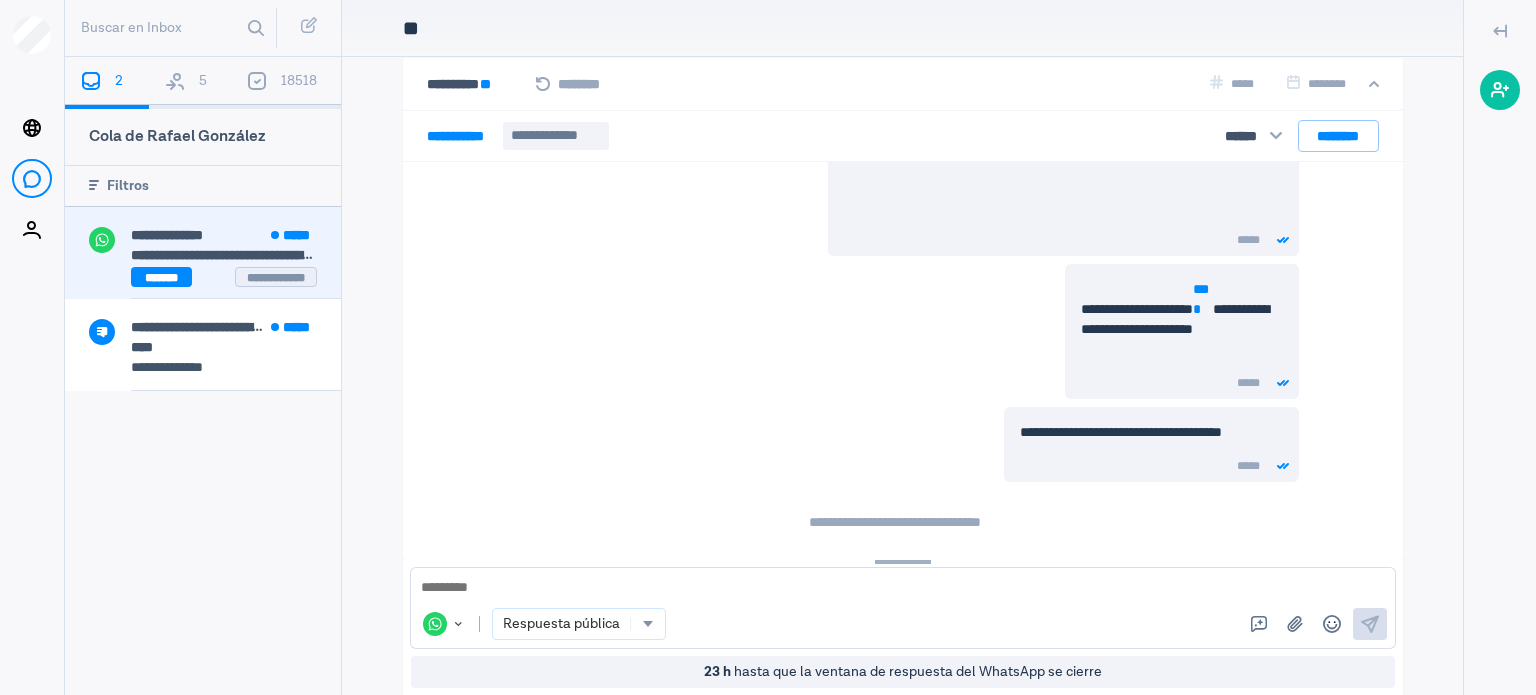 click on "**********" at bounding box center (215, 263) 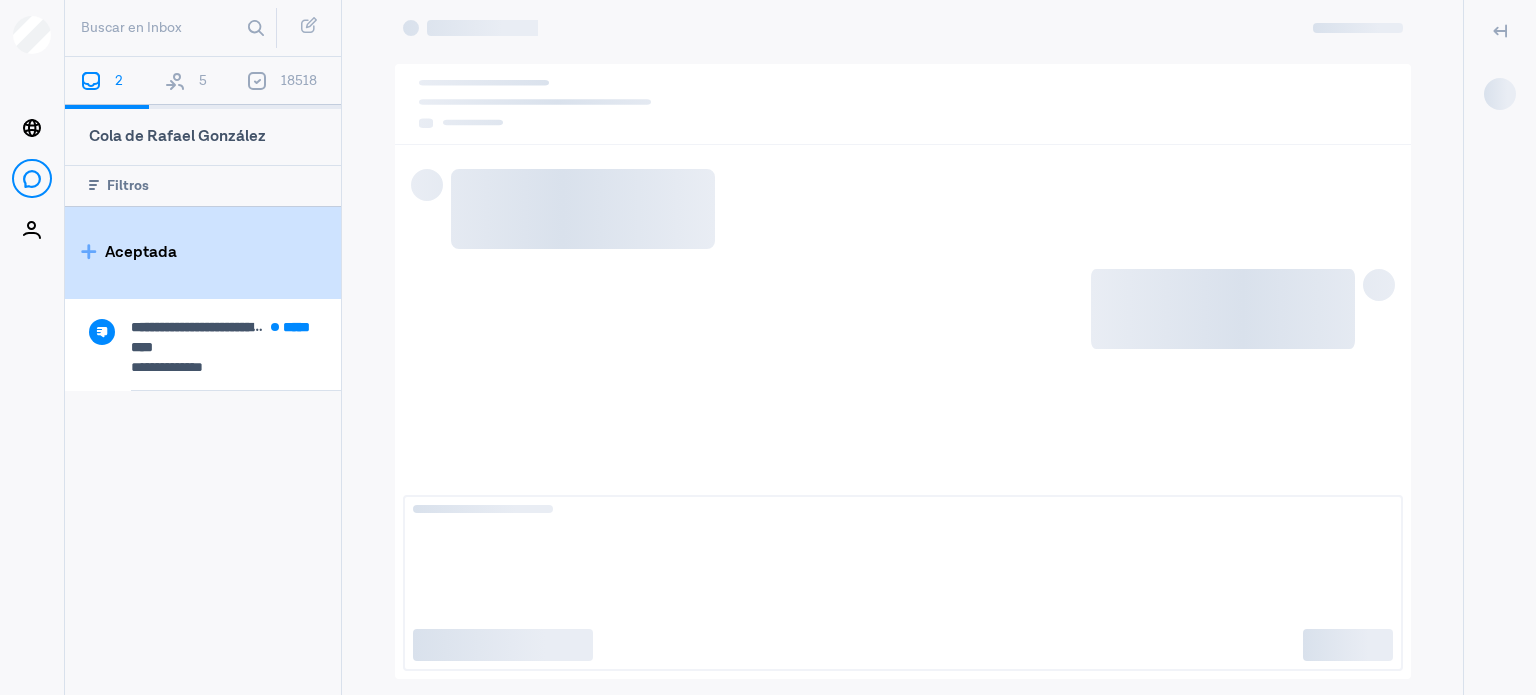 click on "2" at bounding box center (107, 83) 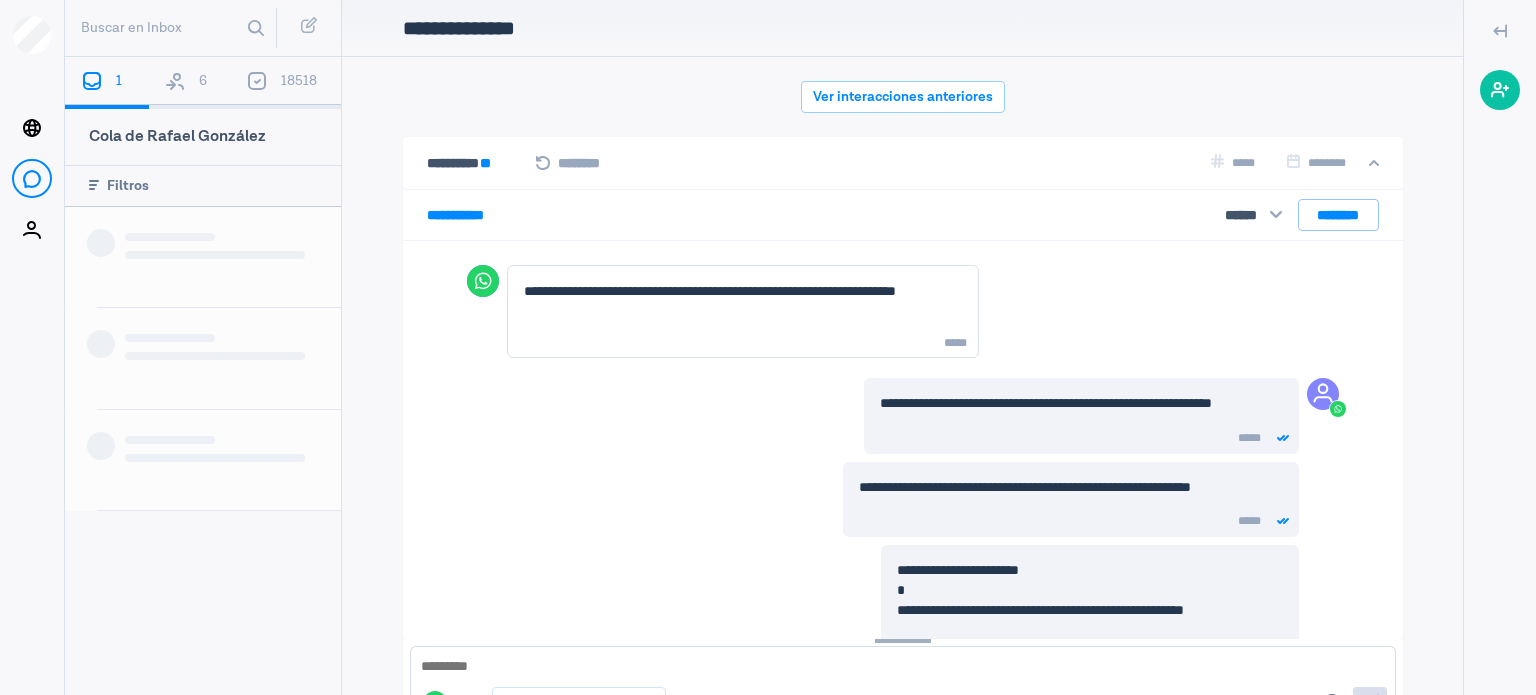 scroll, scrollTop: 79, scrollLeft: 0, axis: vertical 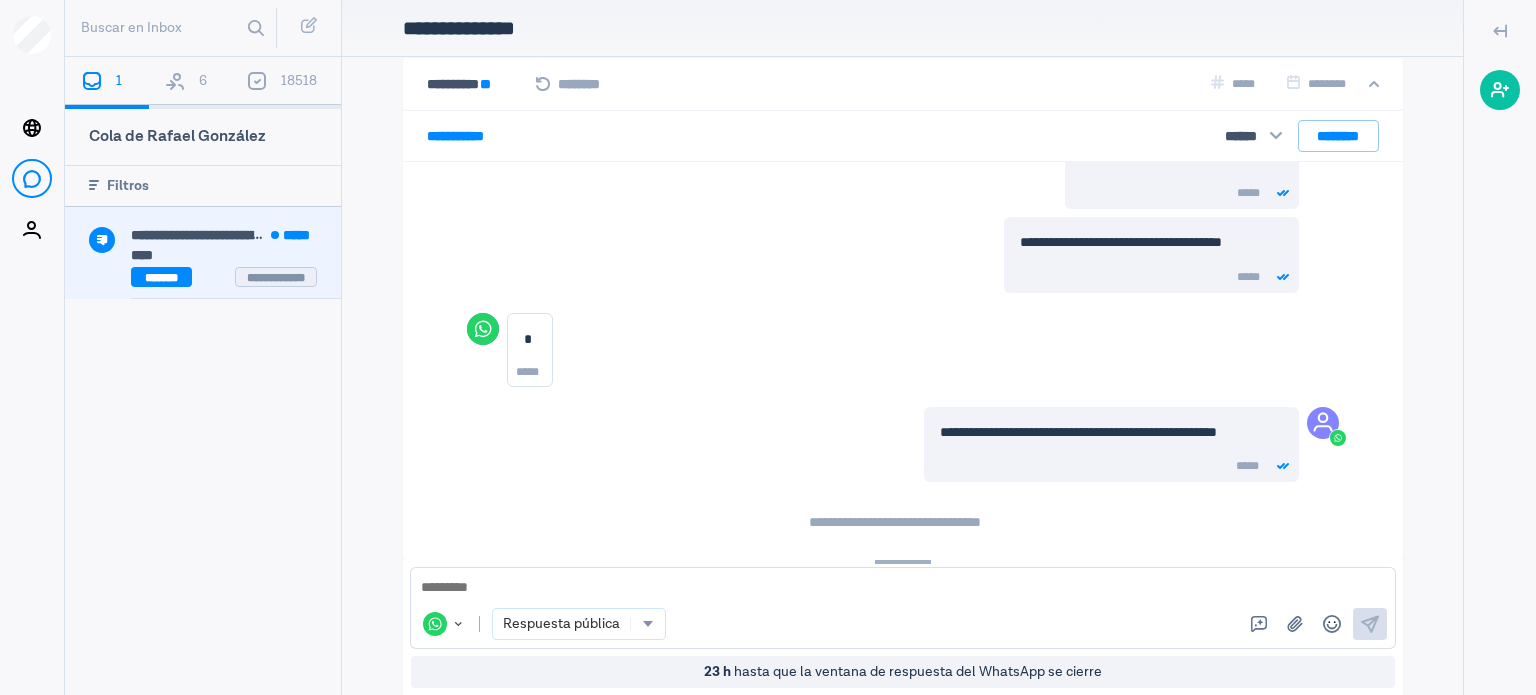 click on "**********" at bounding box center [202, 235] 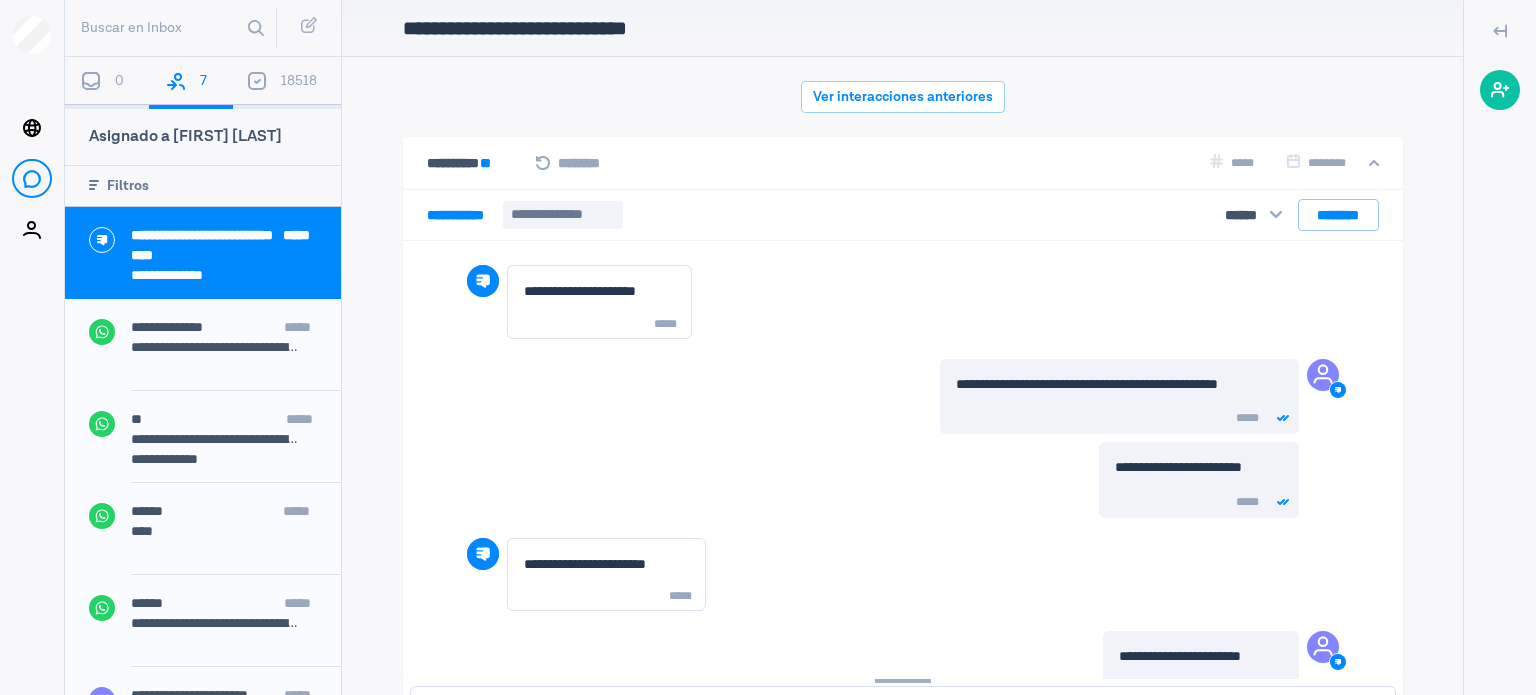 scroll, scrollTop: 79, scrollLeft: 0, axis: vertical 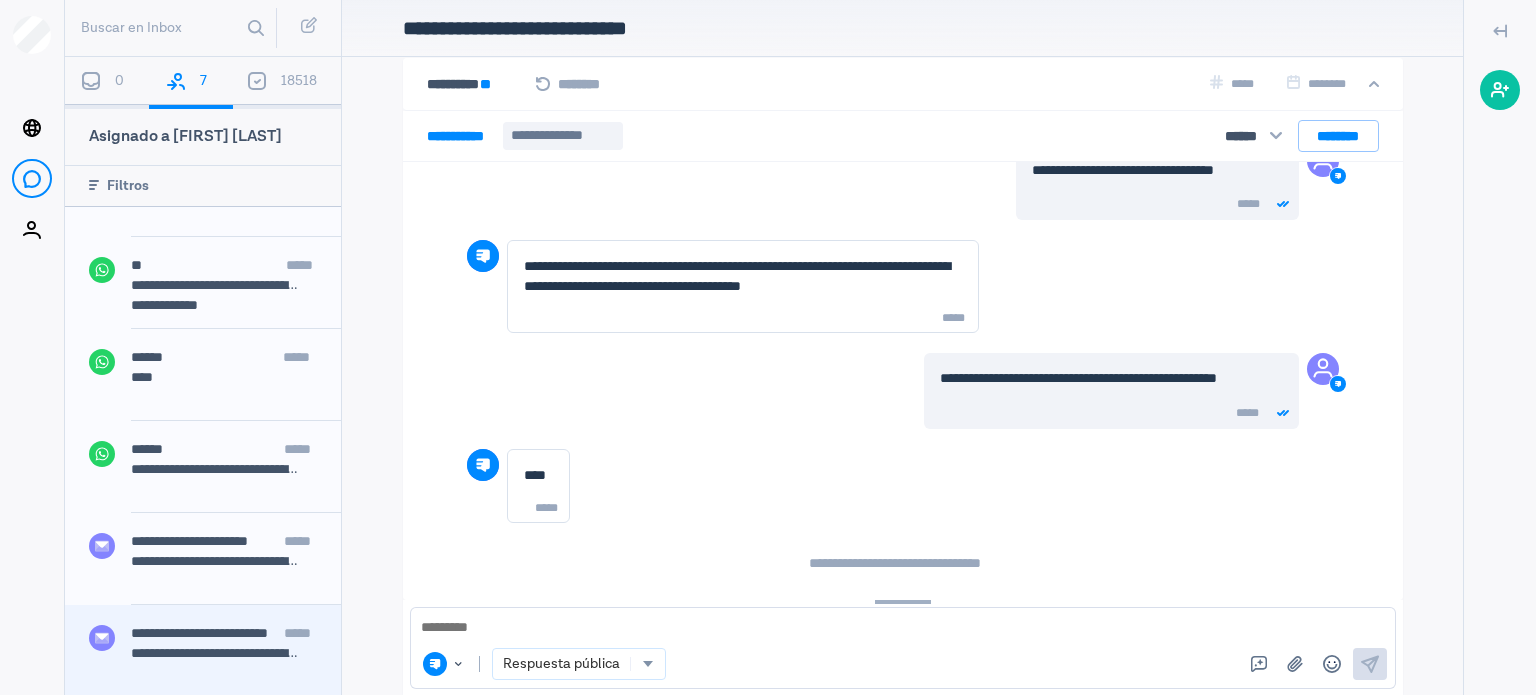 click on "**********" at bounding box center (199, 633) 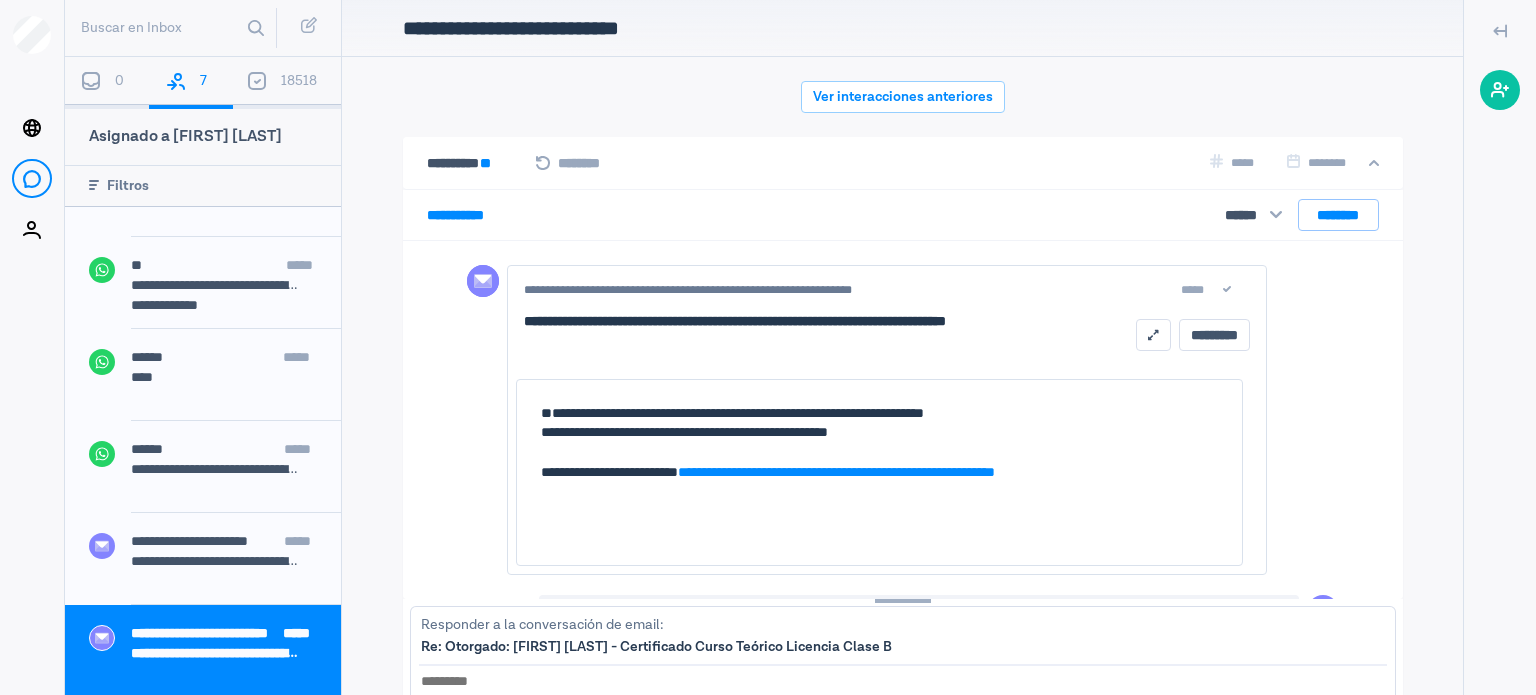 scroll, scrollTop: 79, scrollLeft: 0, axis: vertical 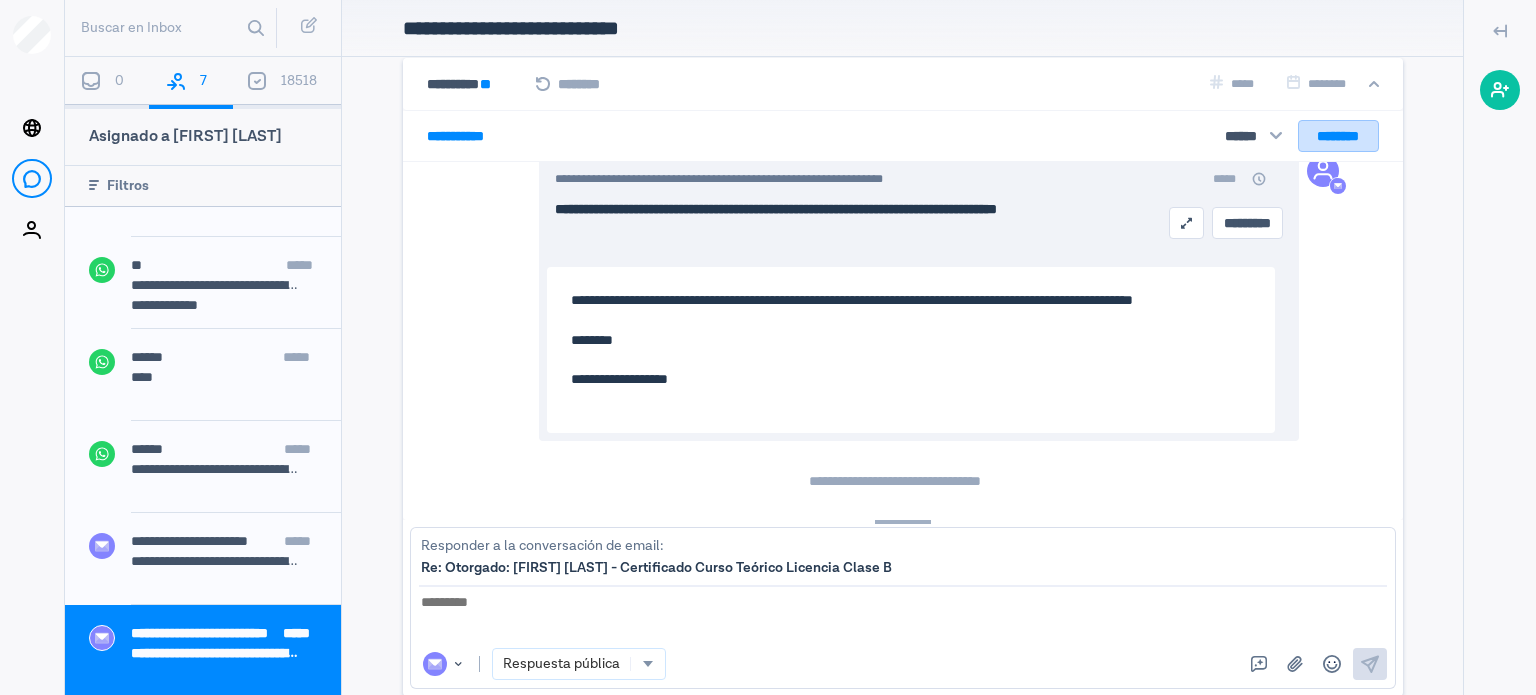 click on "********" at bounding box center (1338, 136) 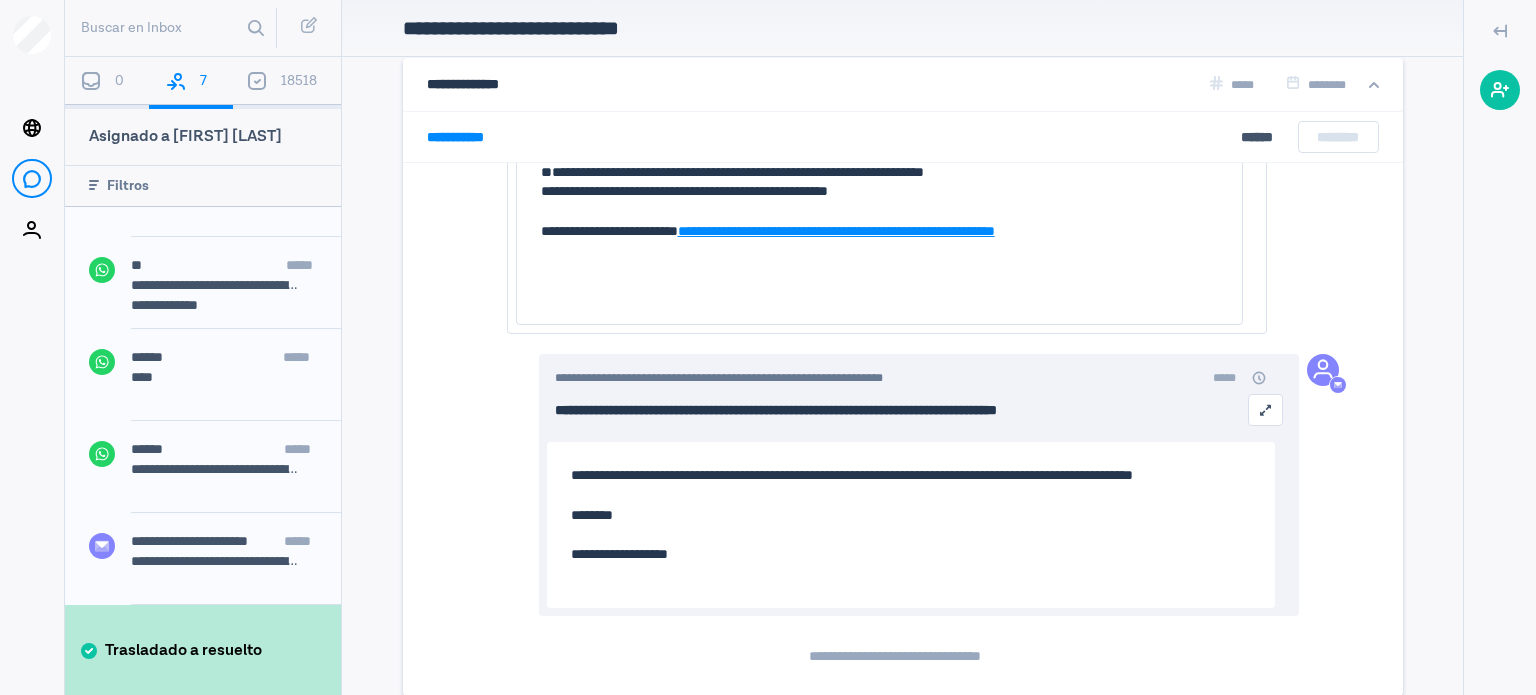 scroll, scrollTop: 137, scrollLeft: 0, axis: vertical 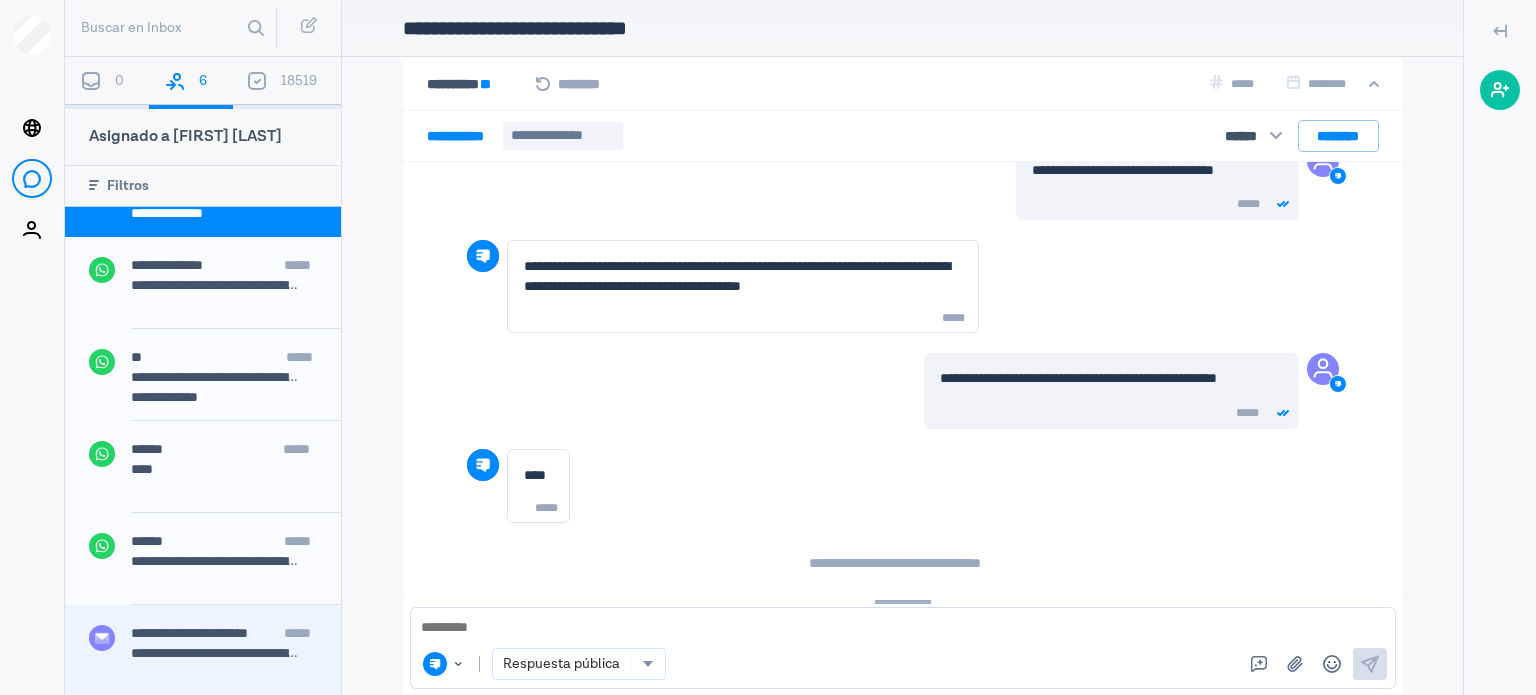 click on "**********" at bounding box center [189, 633] 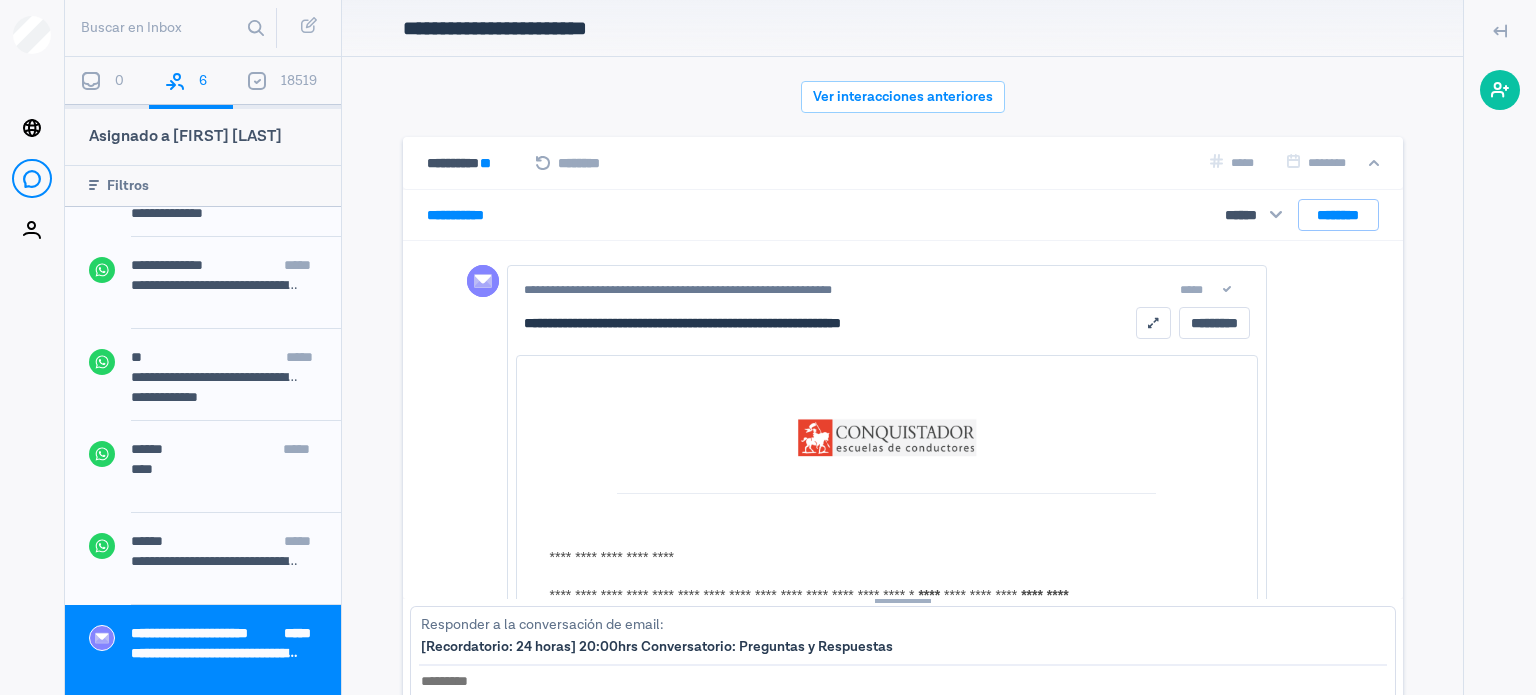 scroll, scrollTop: 2092, scrollLeft: 0, axis: vertical 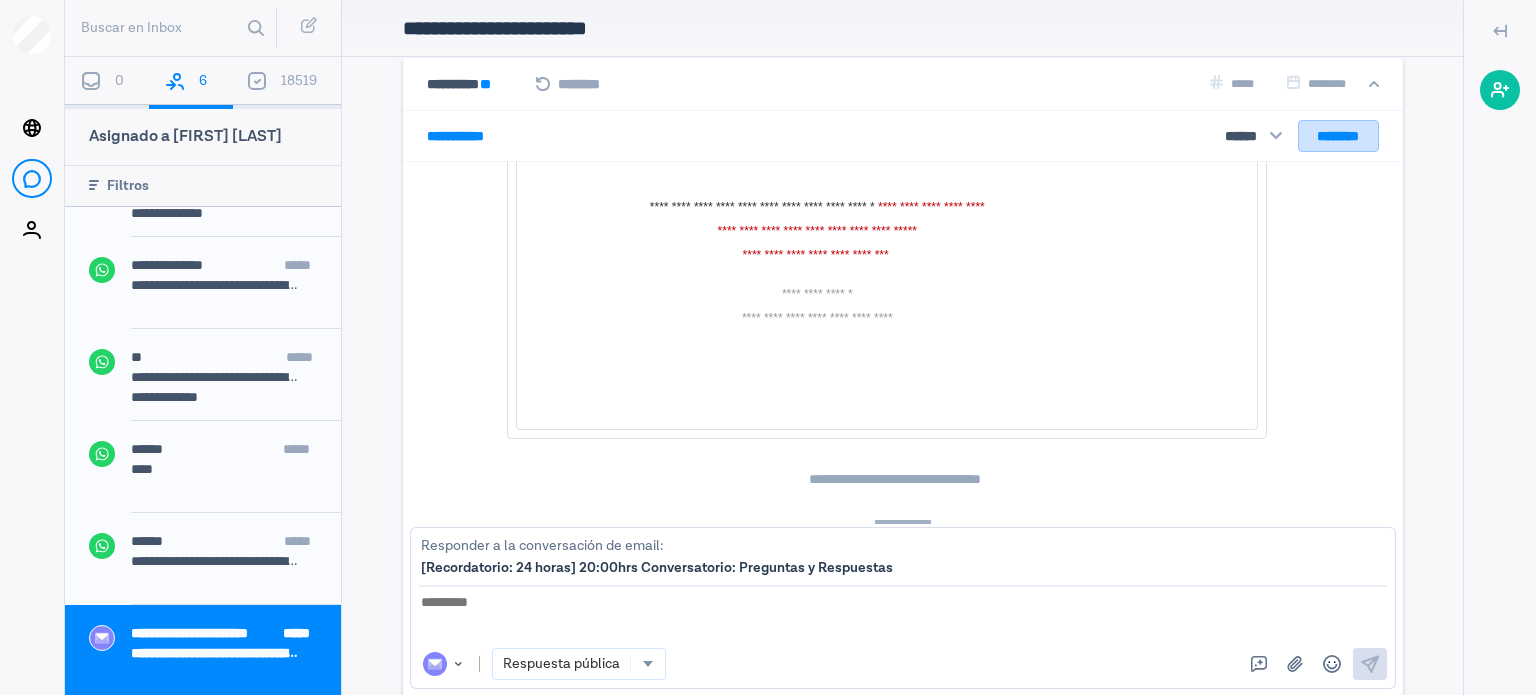 click on "********" at bounding box center (1338, 136) 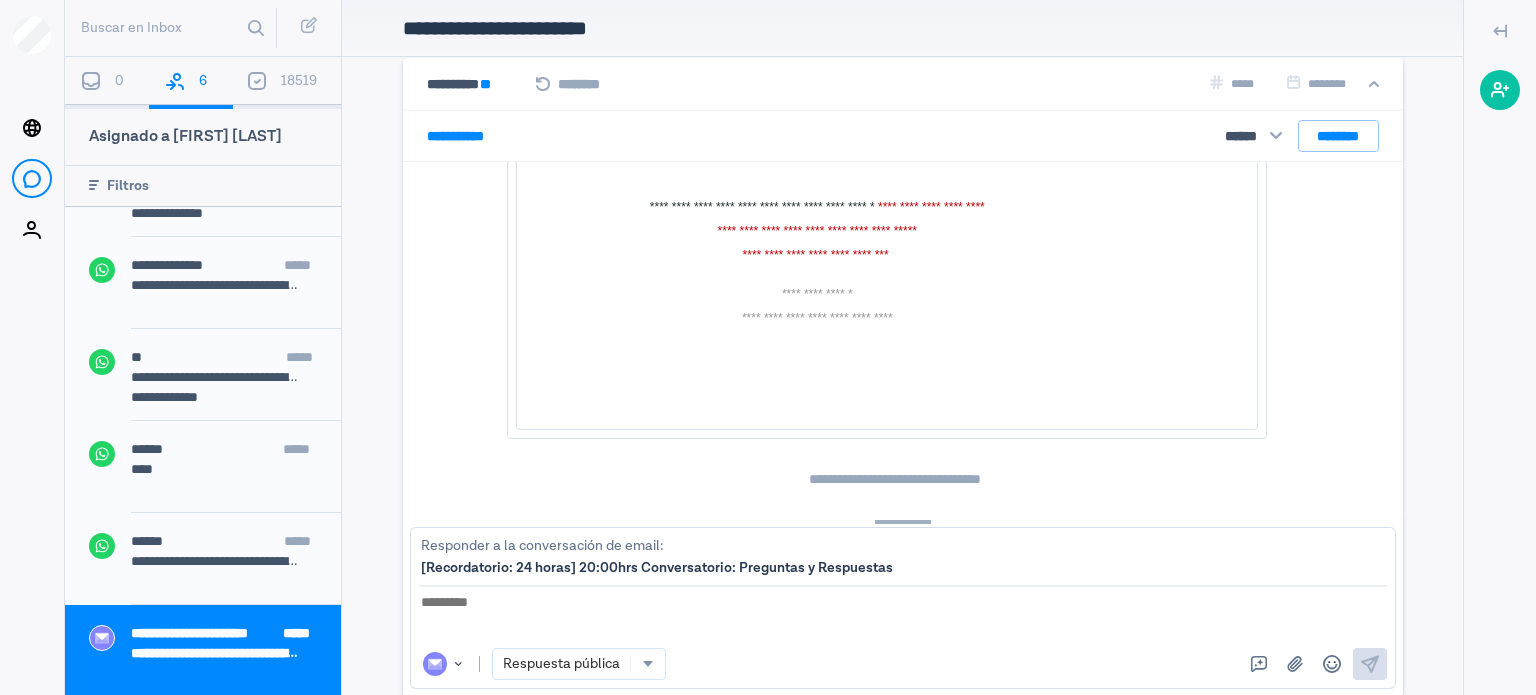 scroll, scrollTop: 1916, scrollLeft: 0, axis: vertical 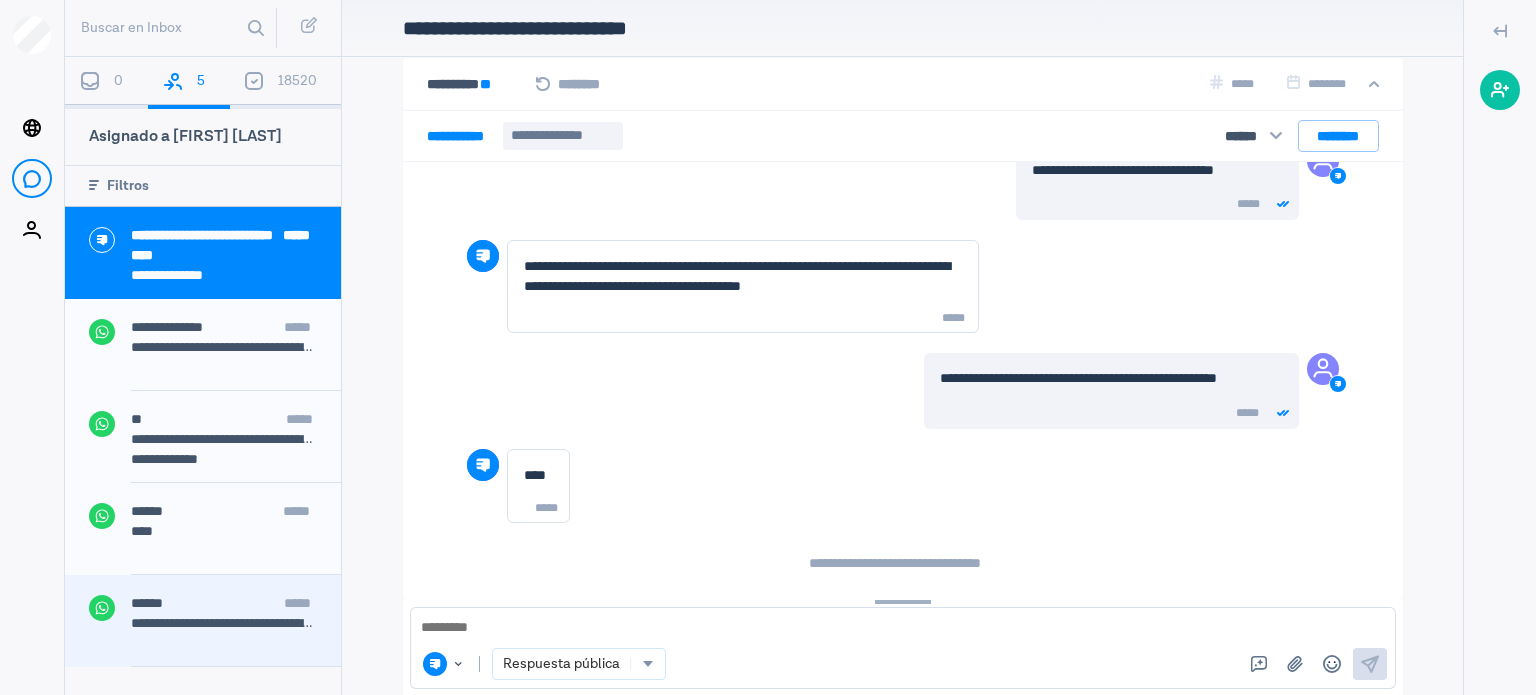 click on "****** *****" at bounding box center (236, 605) 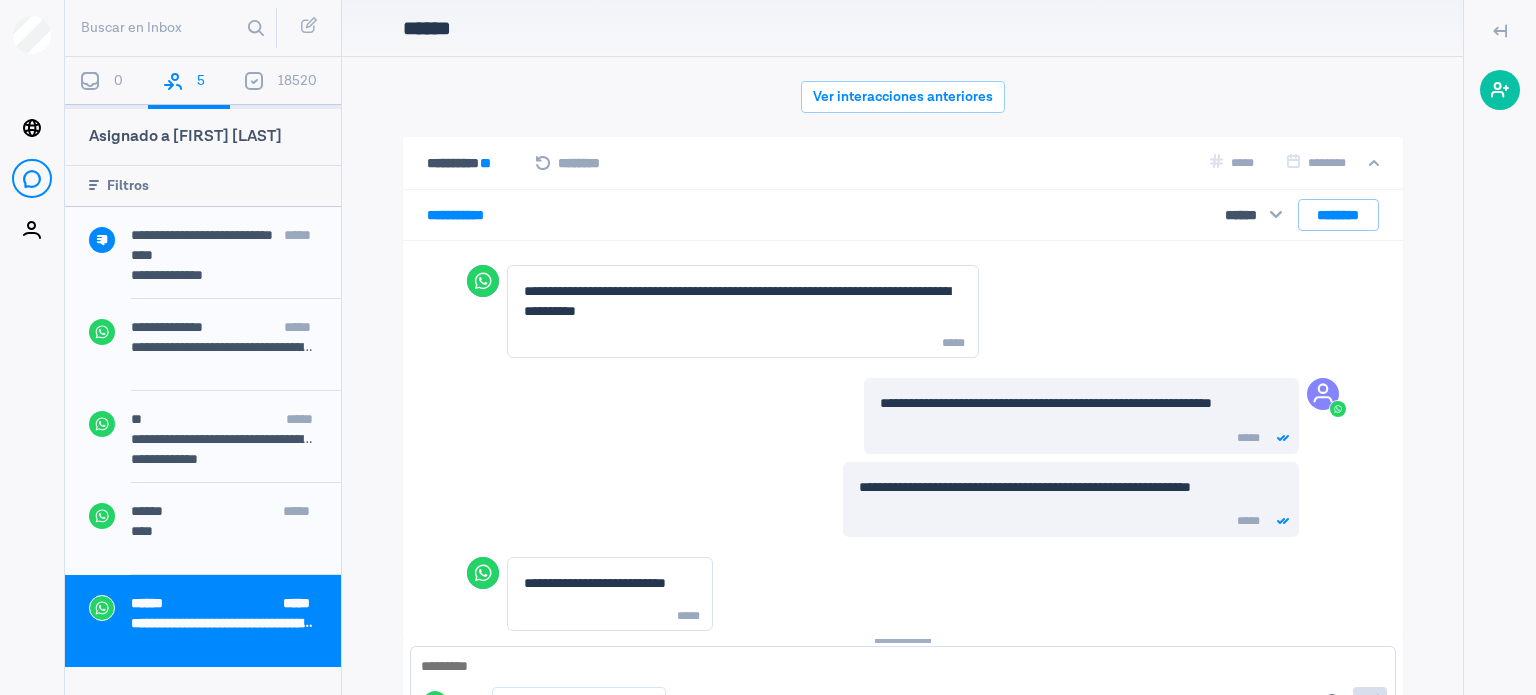 scroll 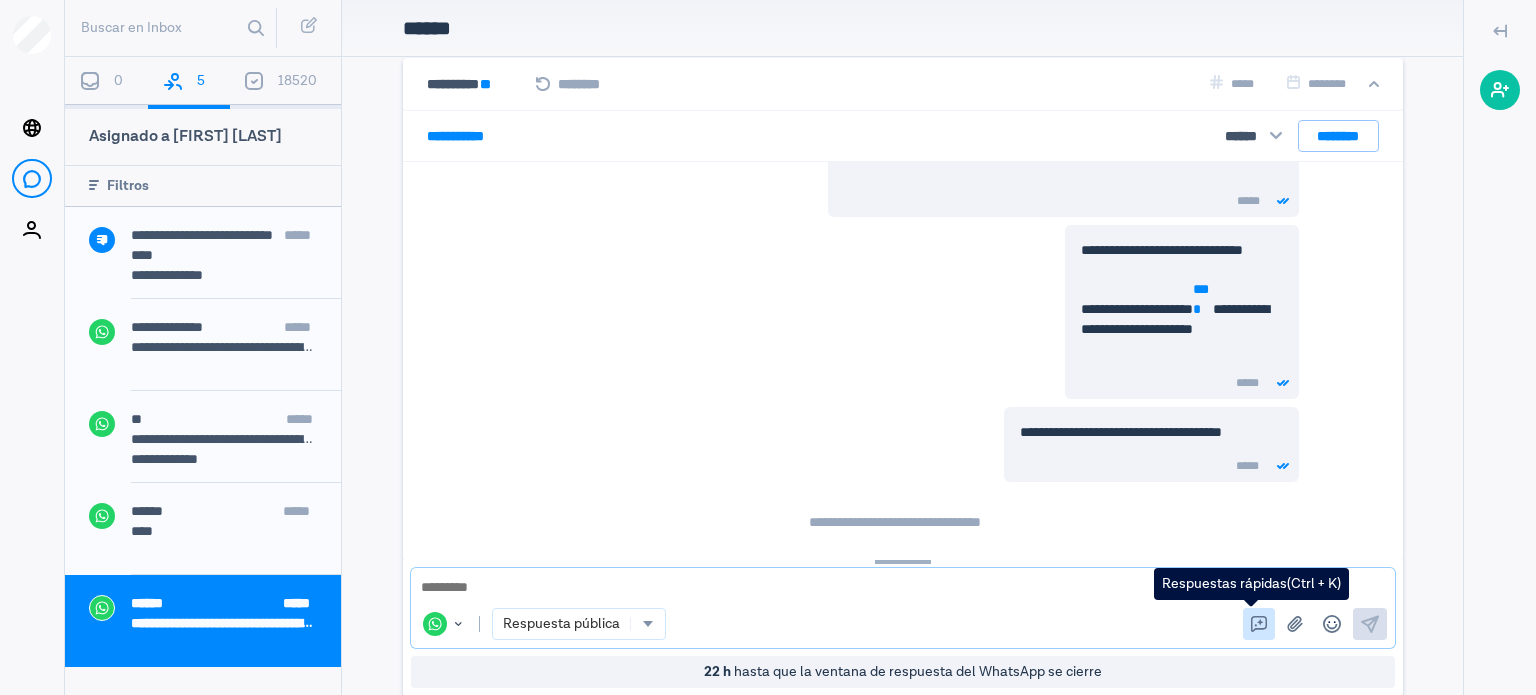 click at bounding box center (1259, 624) 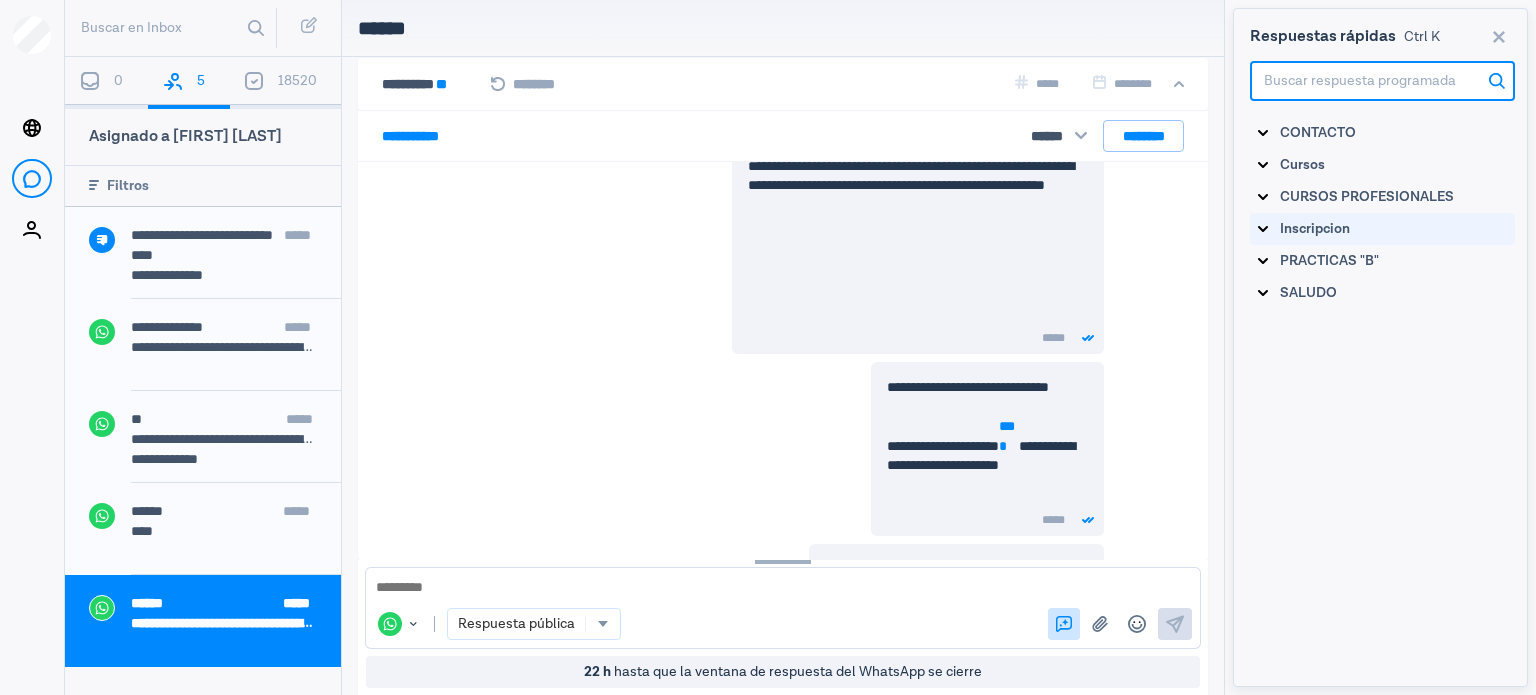click on "Inscripcion" at bounding box center [1318, 133] 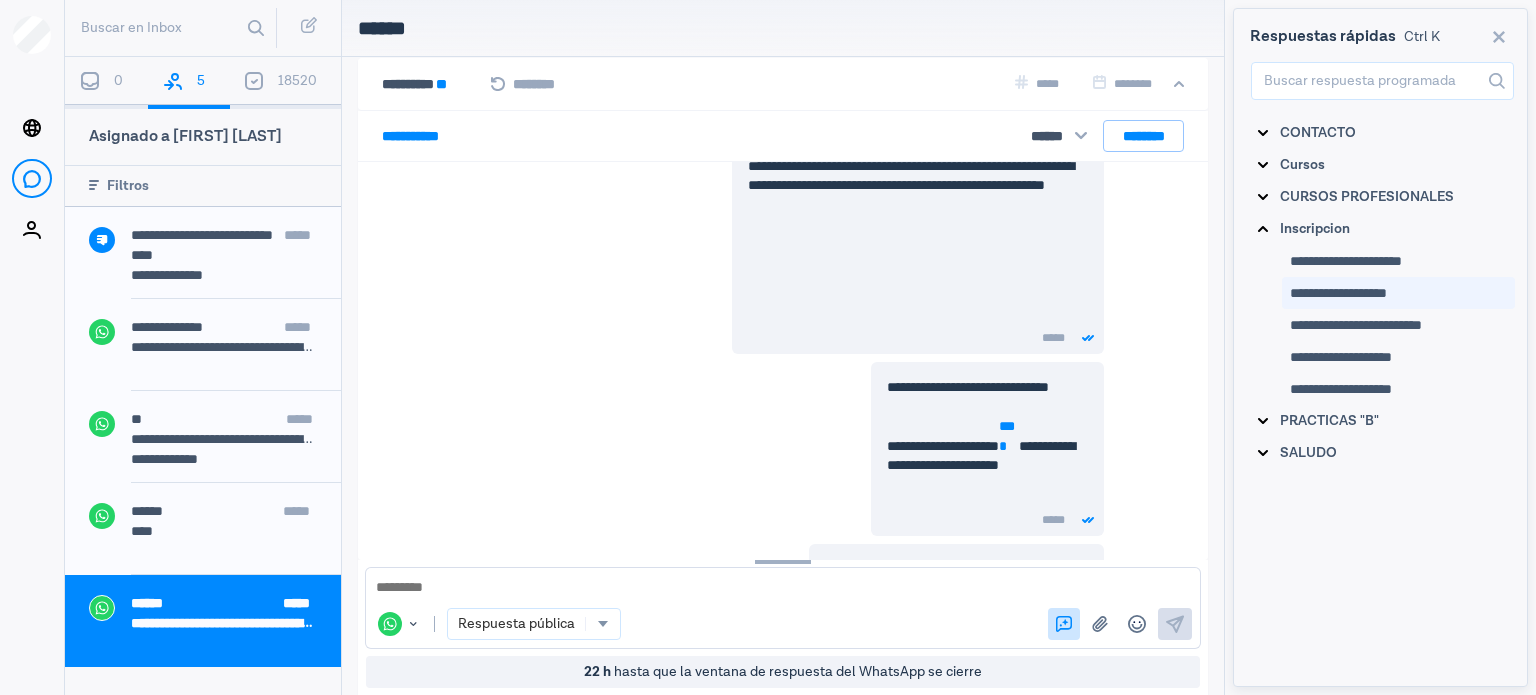 click on "**********" at bounding box center [1346, 261] 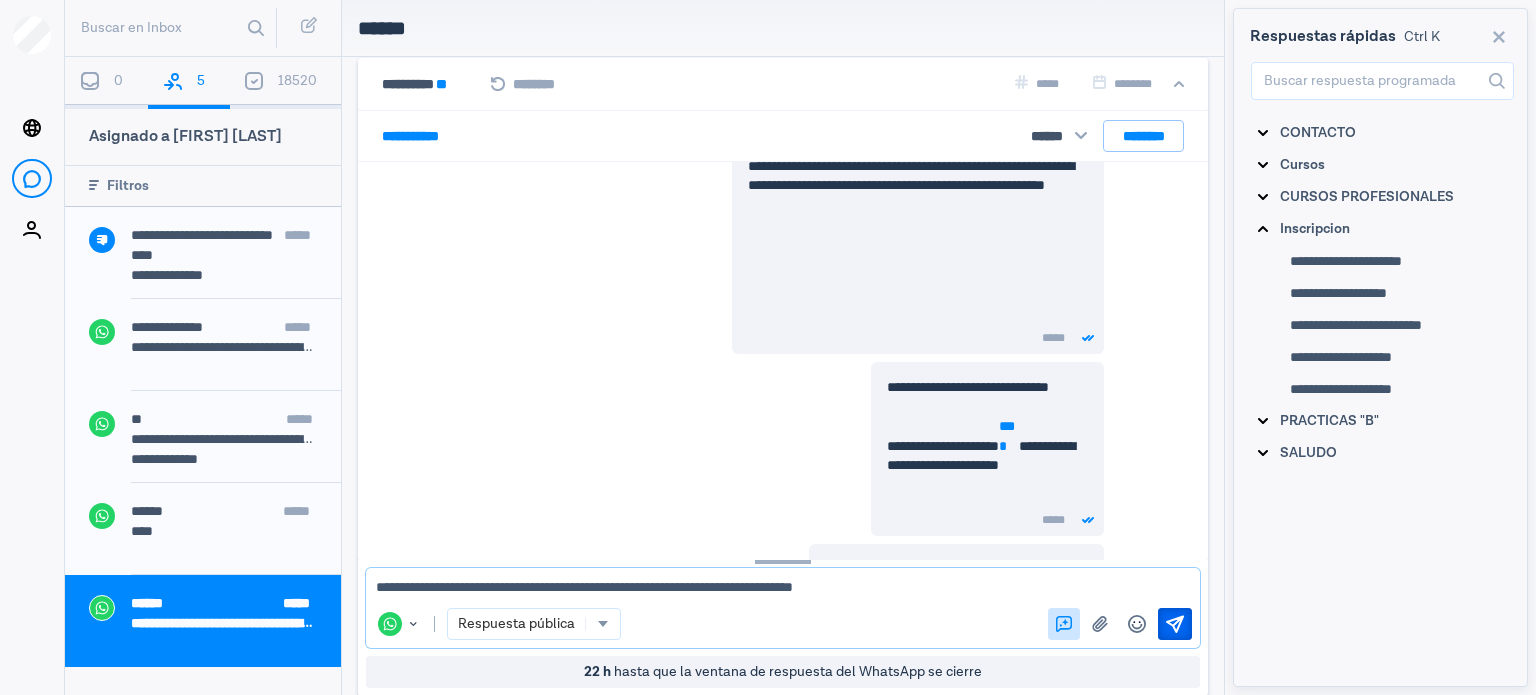 click at bounding box center [1175, 624] 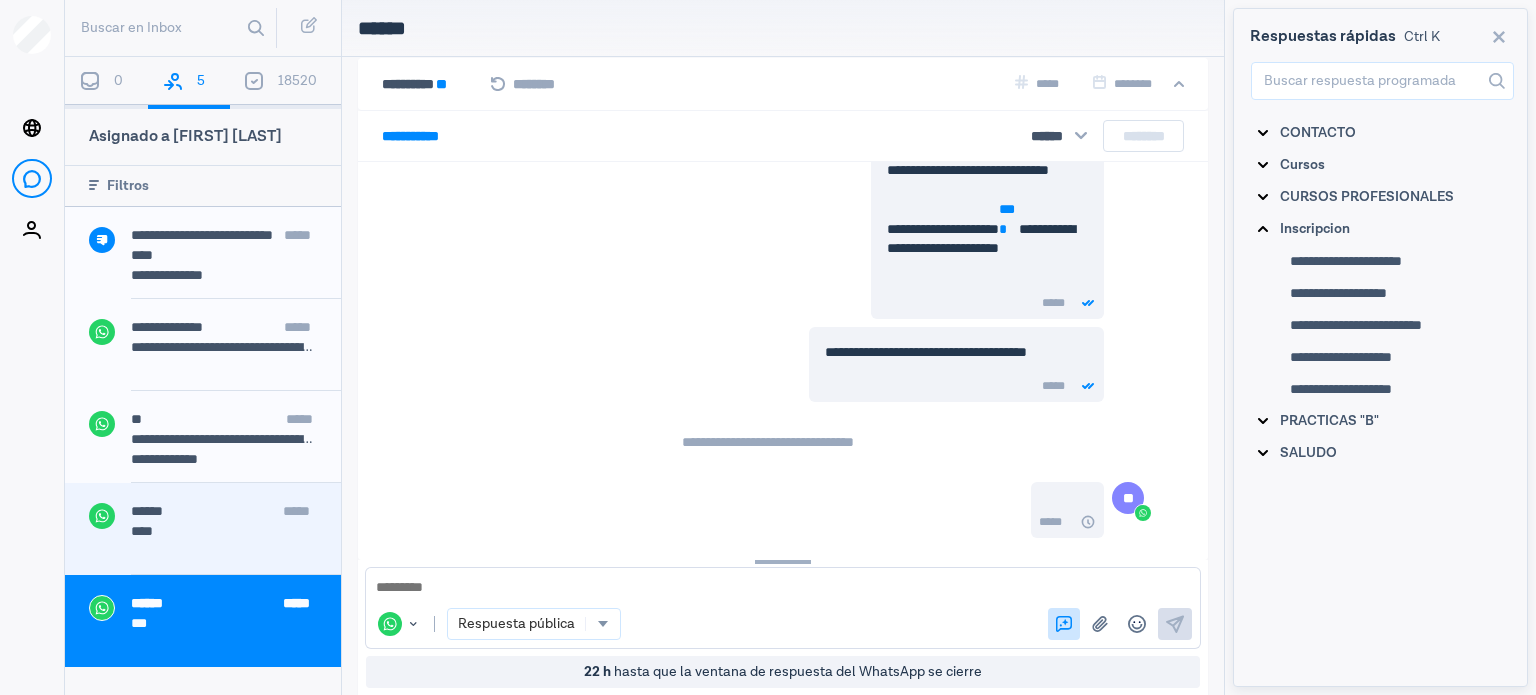 click on "******" at bounding box center [147, 511] 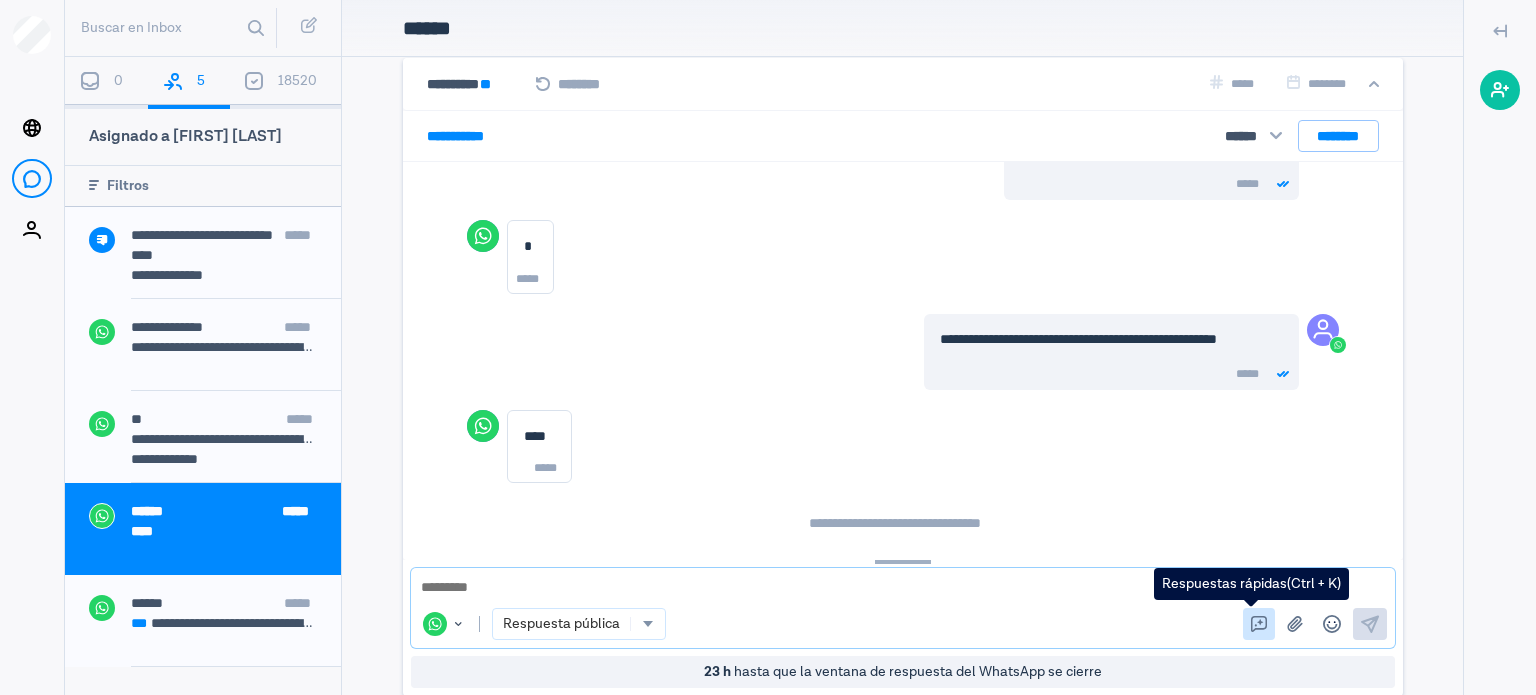 click at bounding box center [1259, 624] 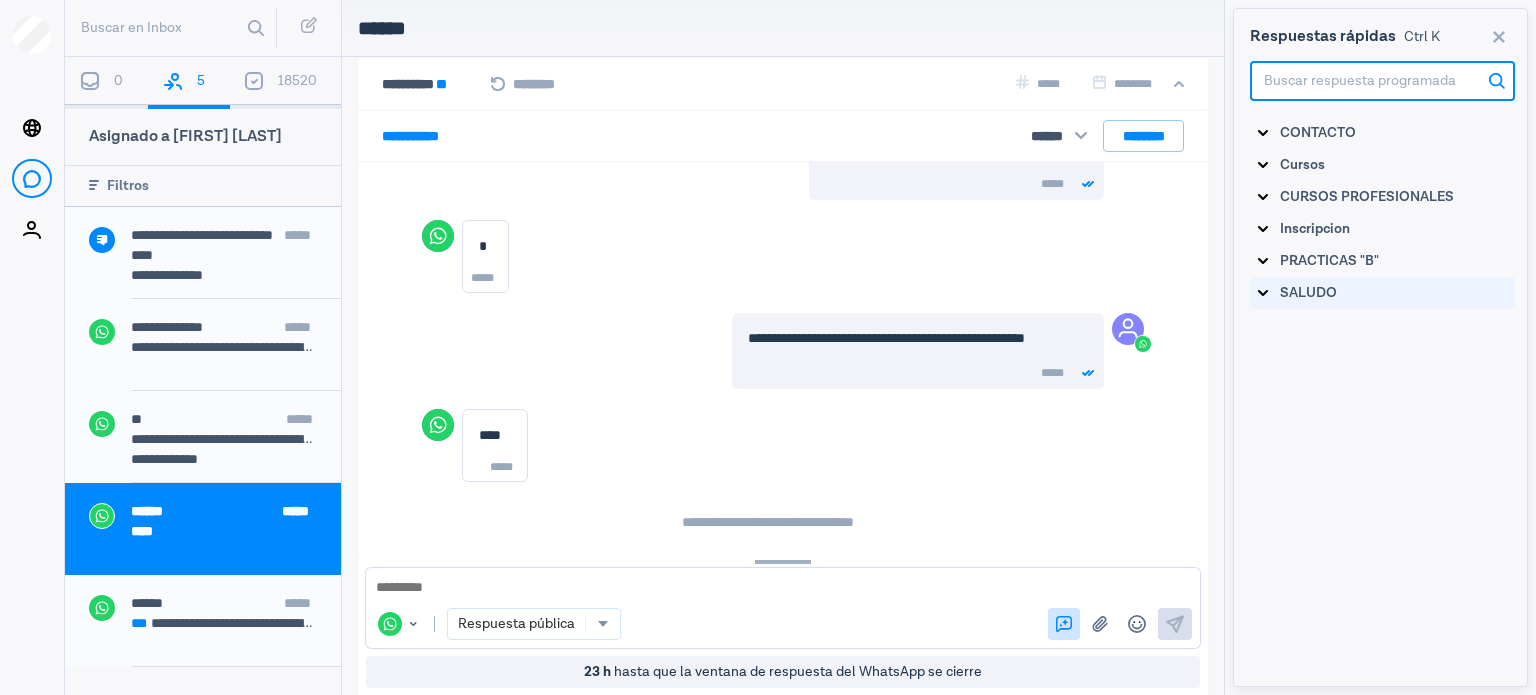 click on "SALUDO" at bounding box center [1318, 133] 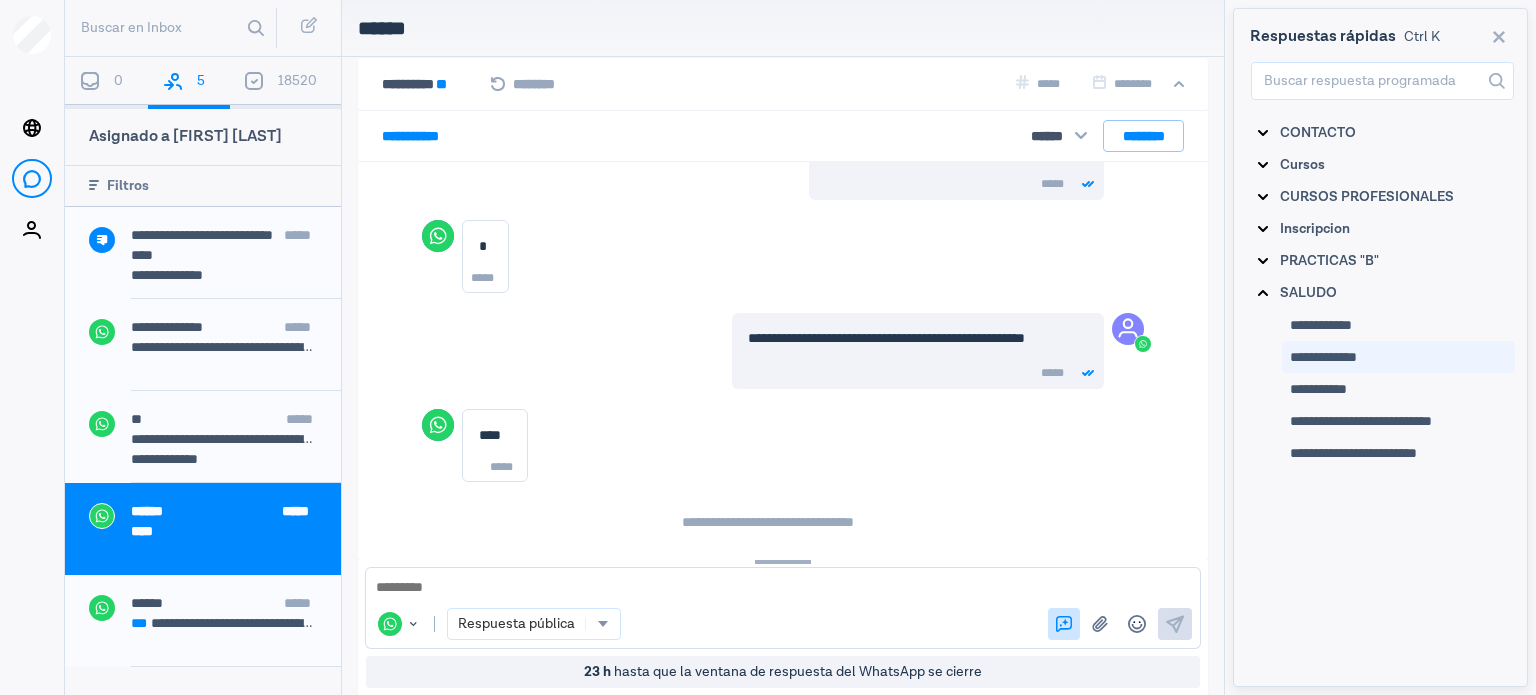 click on "**********" at bounding box center [1321, 325] 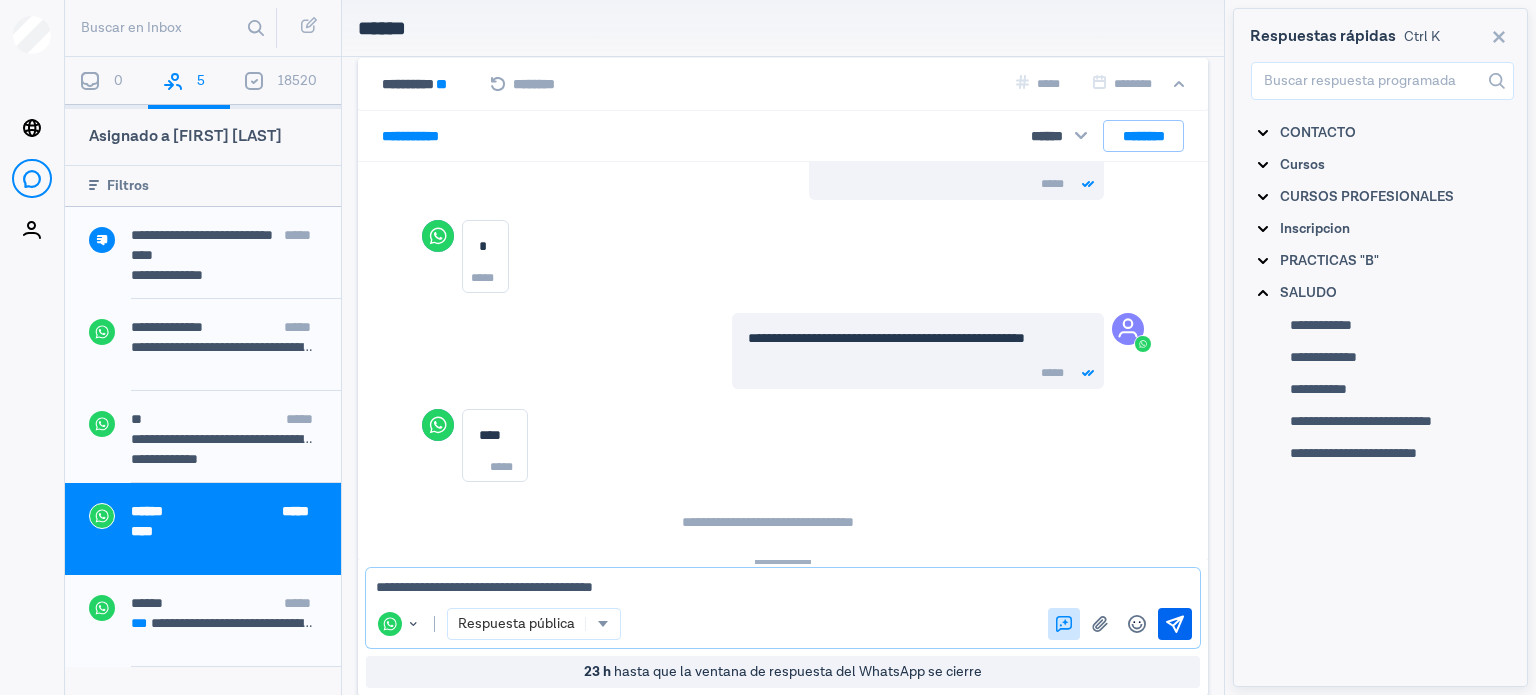 click on "Envía" at bounding box center [1175, 624] 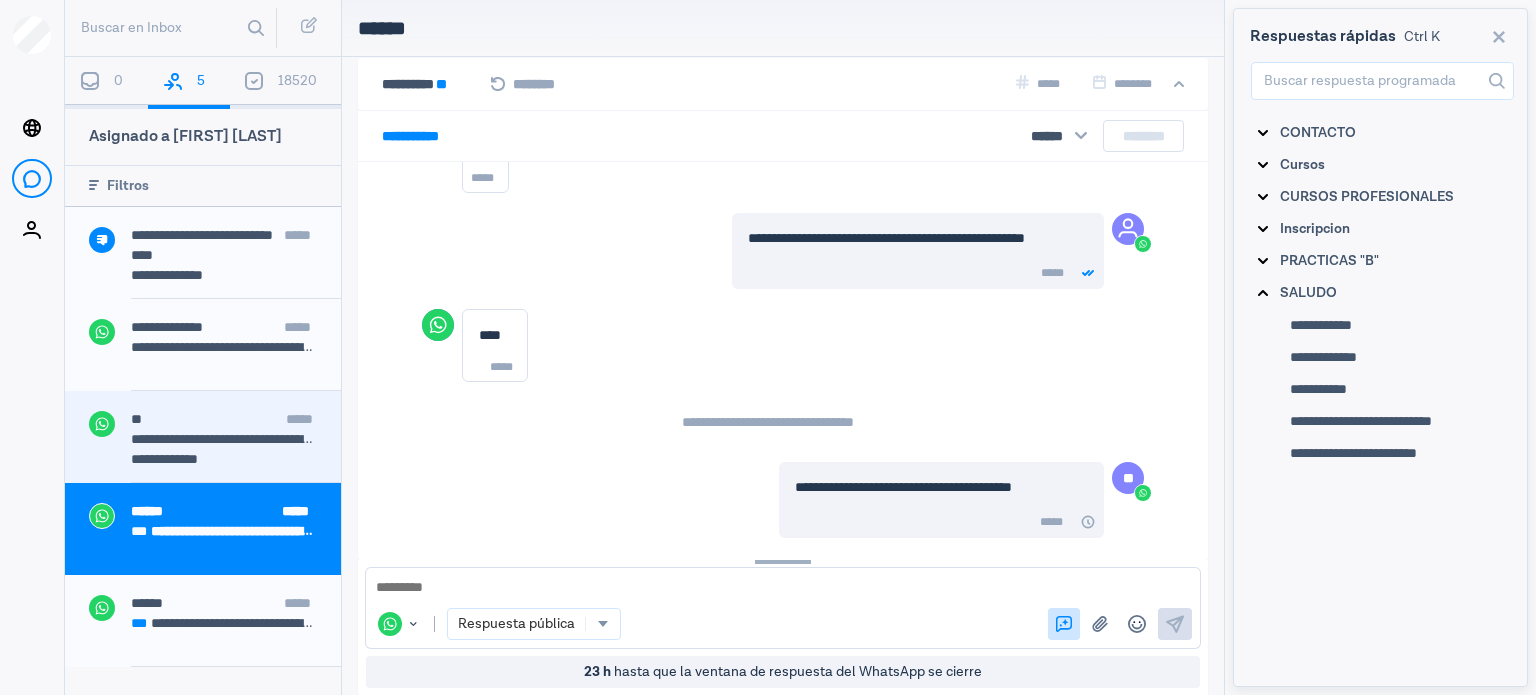click on "** *****" at bounding box center [236, 421] 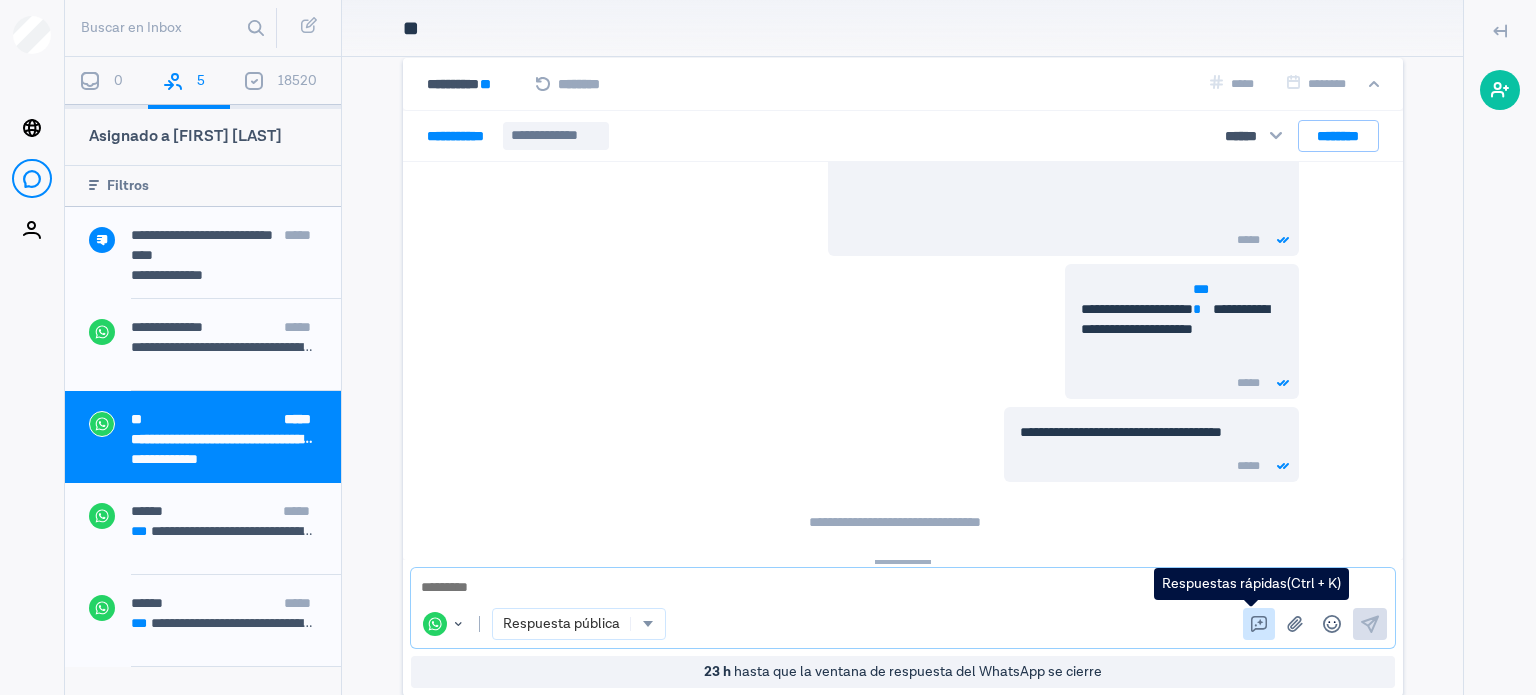 click on "Respuestas rápidas" at bounding box center (1259, 624) 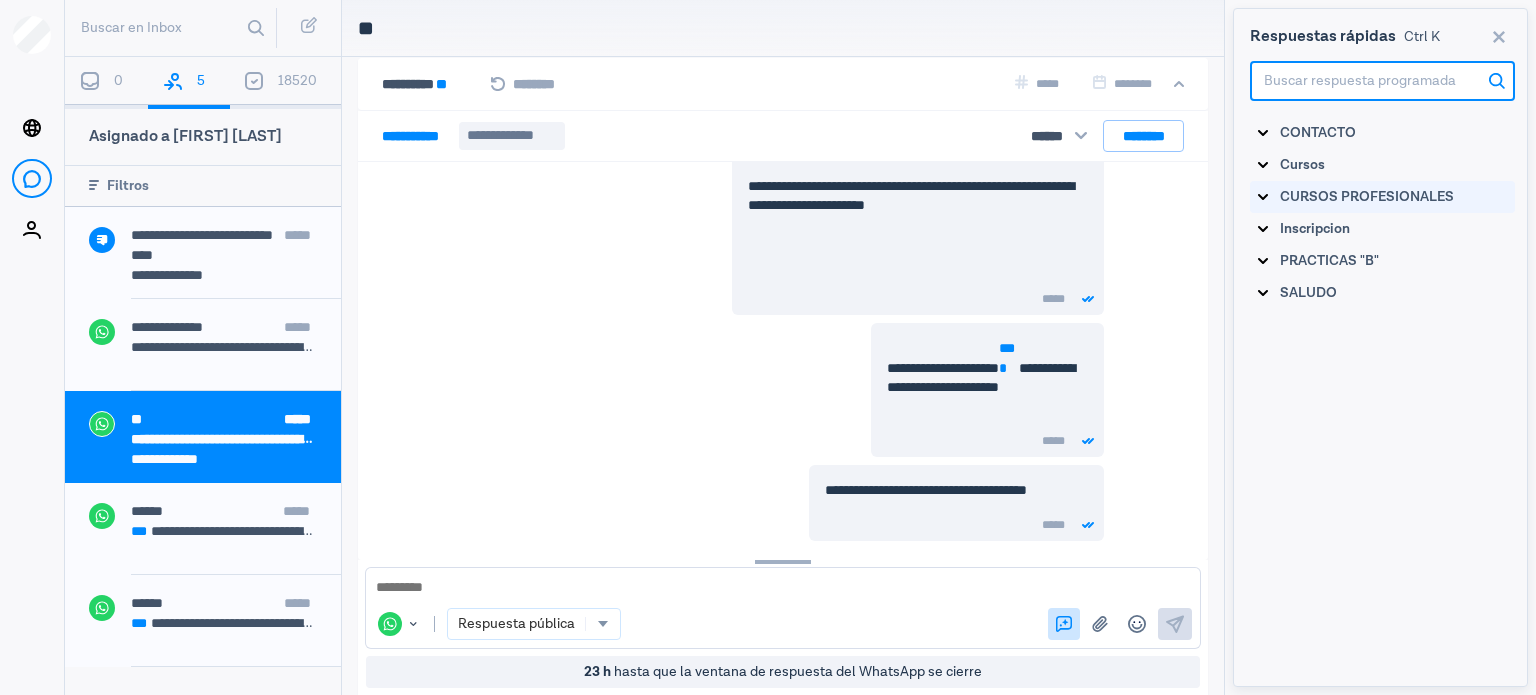 click on "CURSOS PROFESIONALES" at bounding box center [1318, 133] 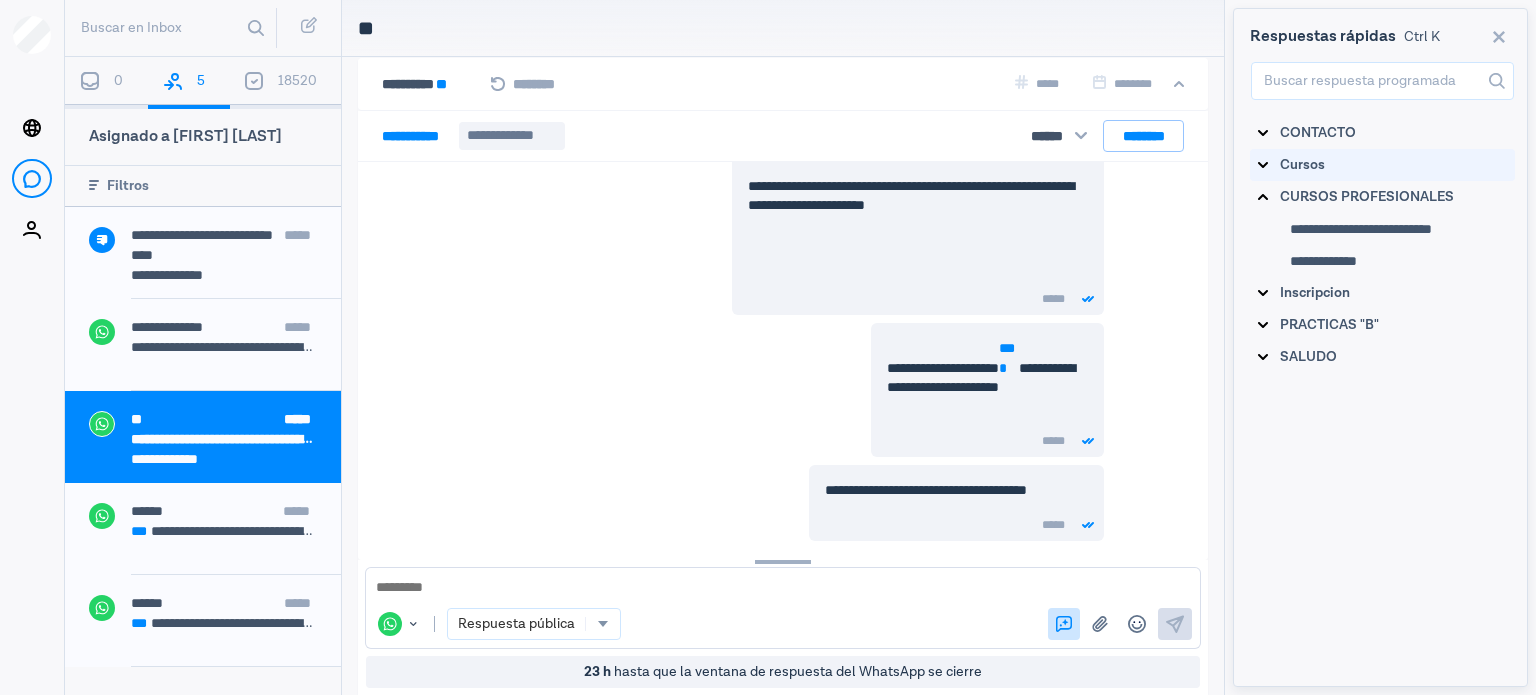 click on "Cursos" at bounding box center [1318, 133] 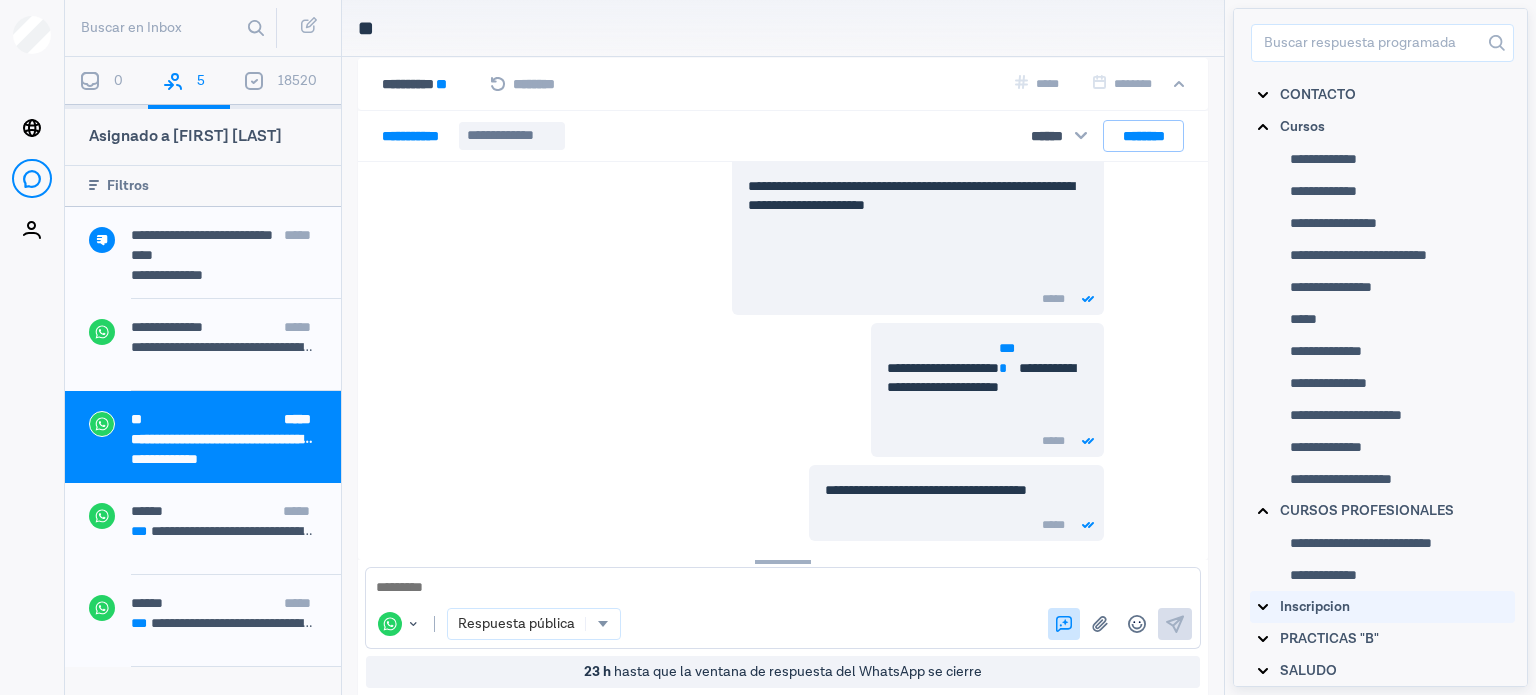 click on "Inscripcion" at bounding box center [1318, 95] 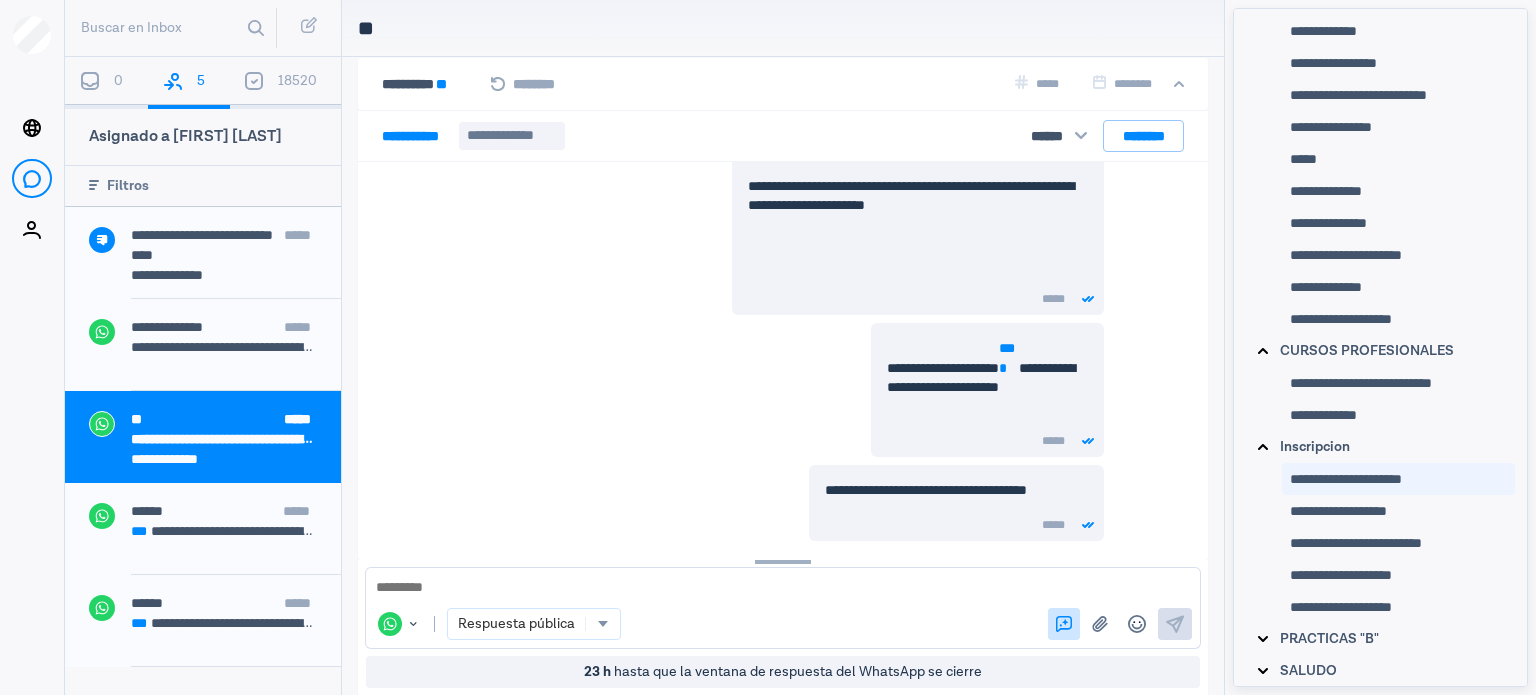 click on "**********" at bounding box center (1323, -1) 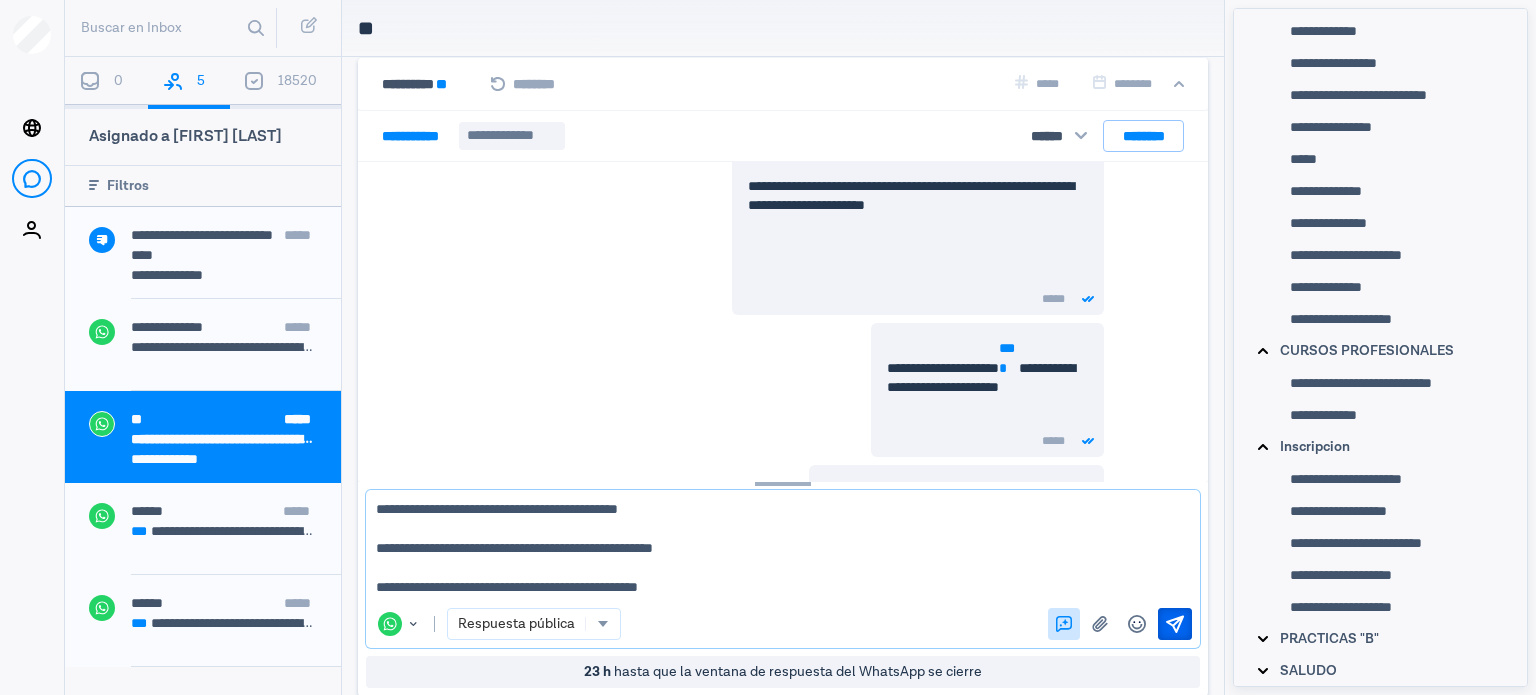 click at bounding box center (1175, 624) 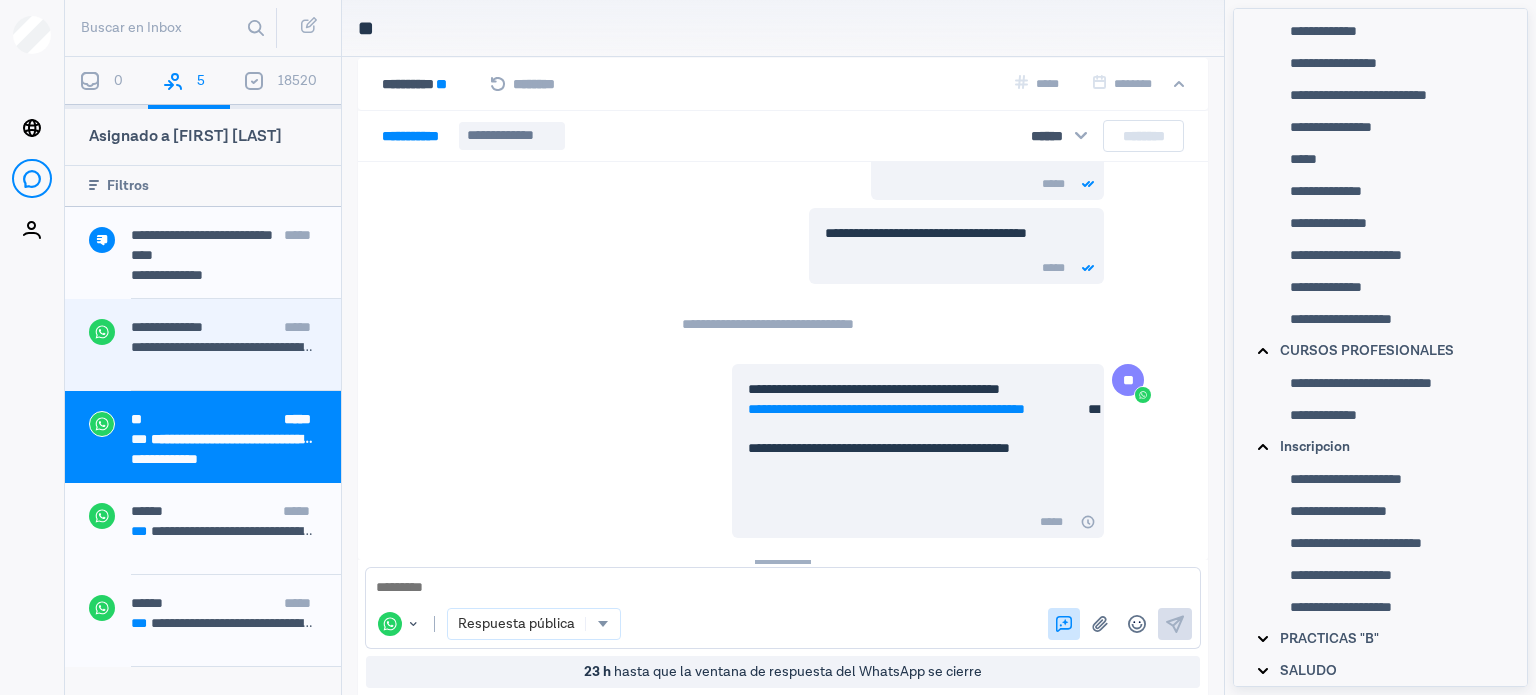 click on "**********" at bounding box center [167, 327] 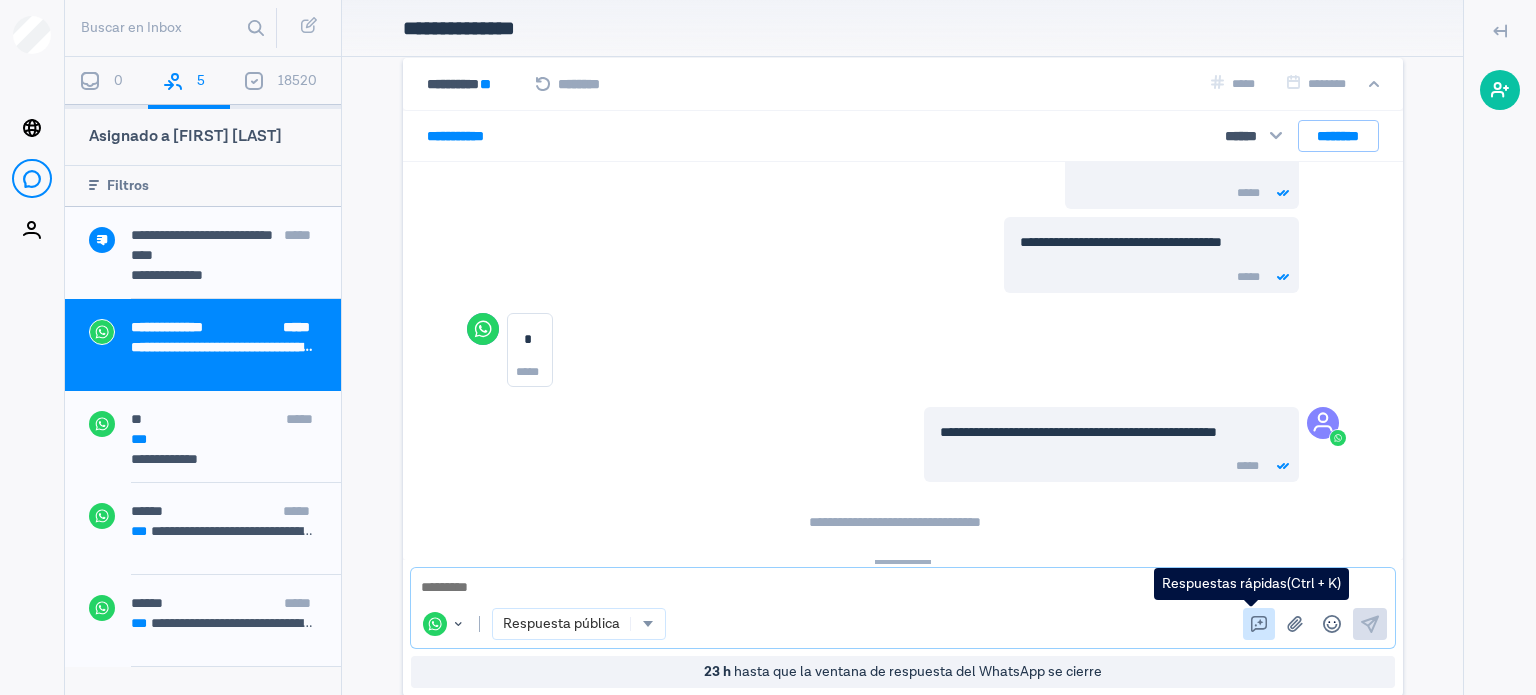 click at bounding box center (1259, 624) 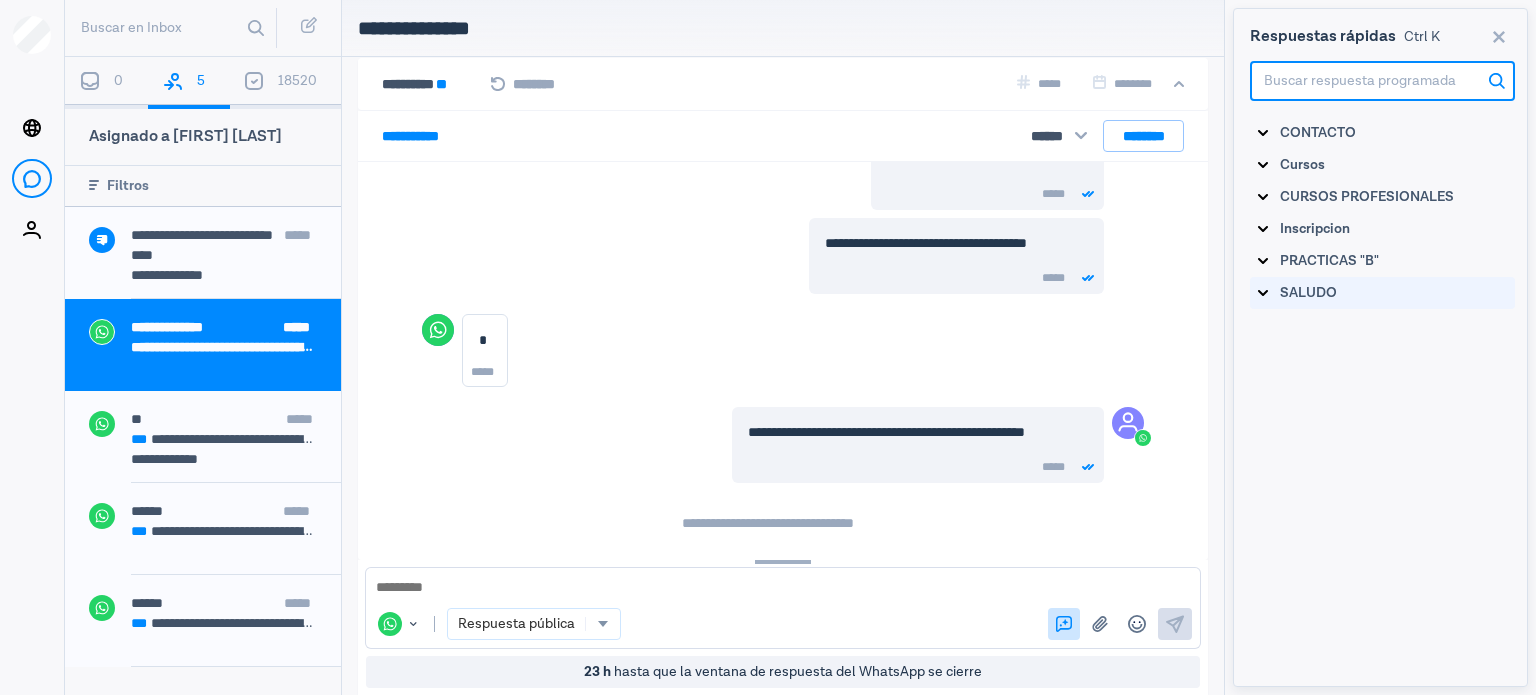 click on "SALUDO" at bounding box center [1382, 133] 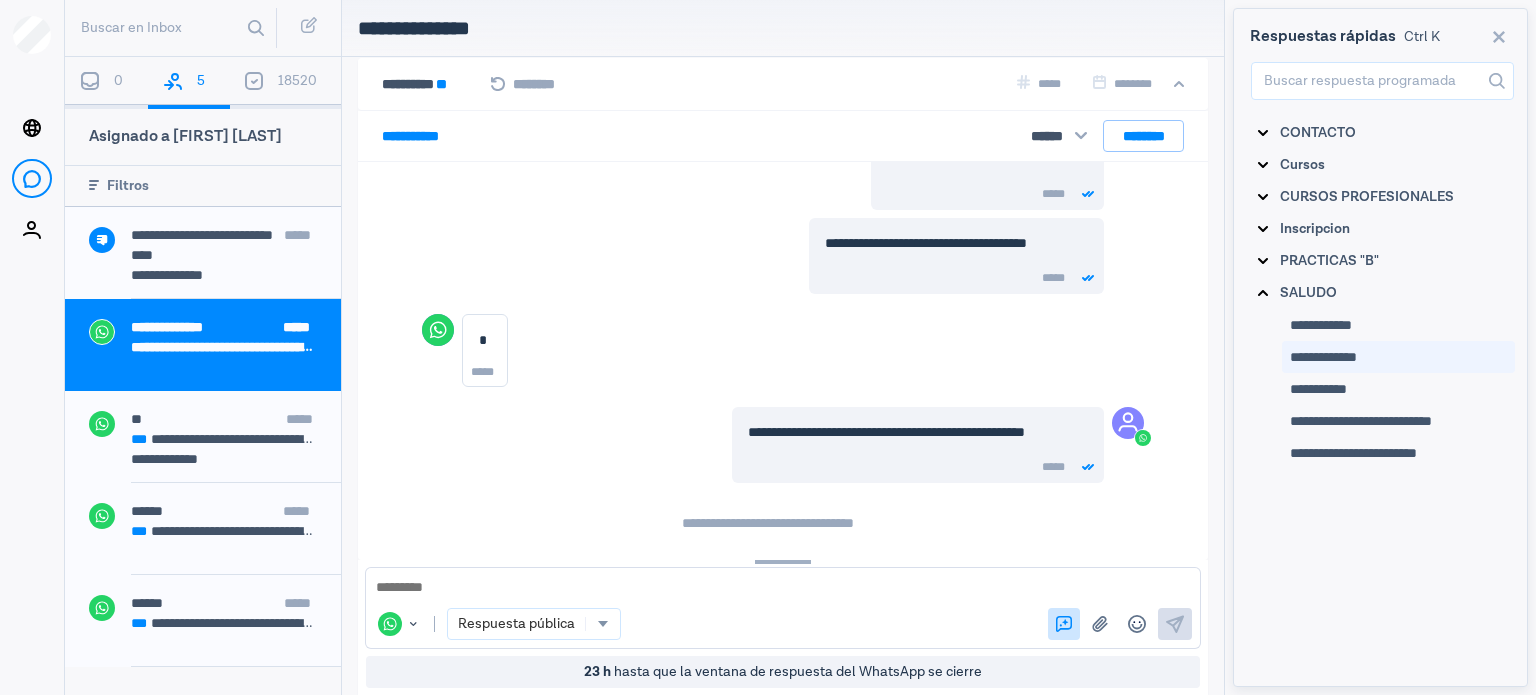 click on "**********" at bounding box center [1321, 325] 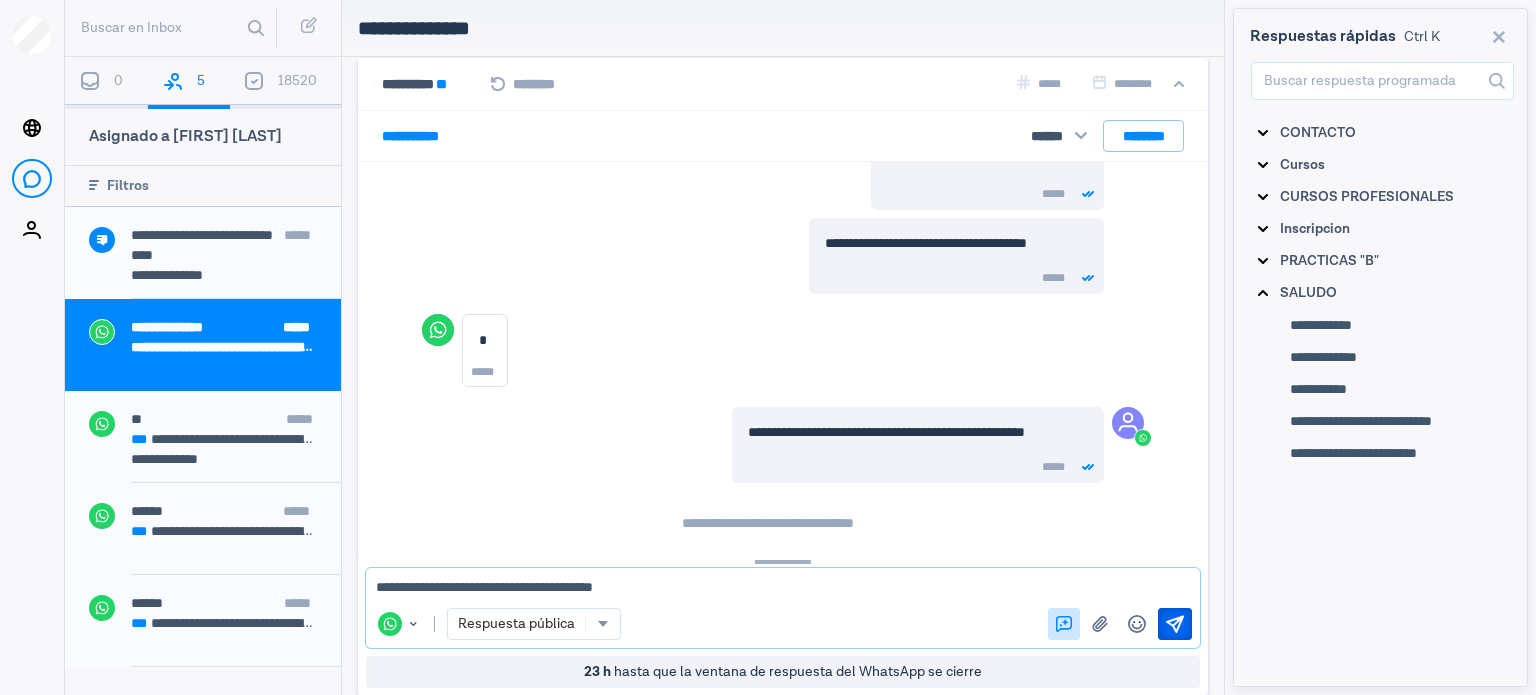 click at bounding box center (1175, 623) 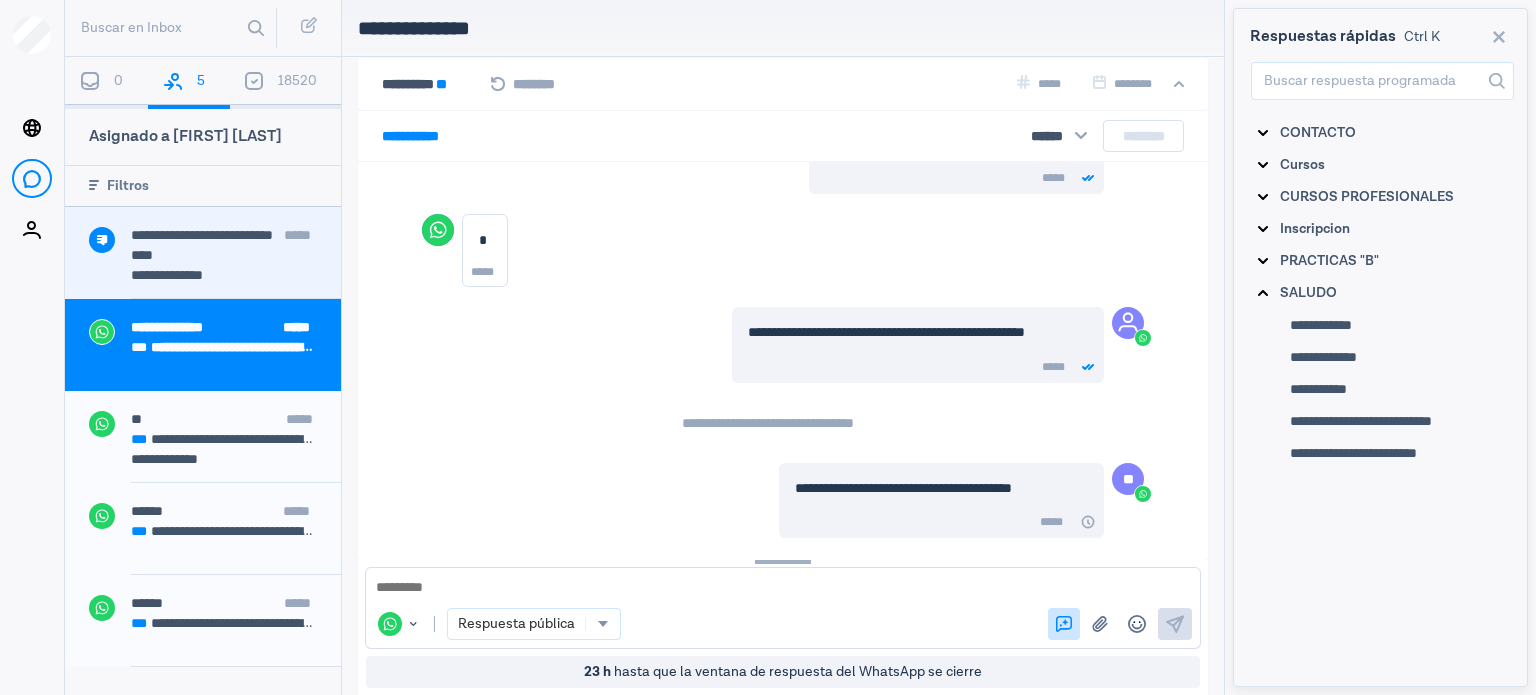 click on "****" at bounding box center (224, 255) 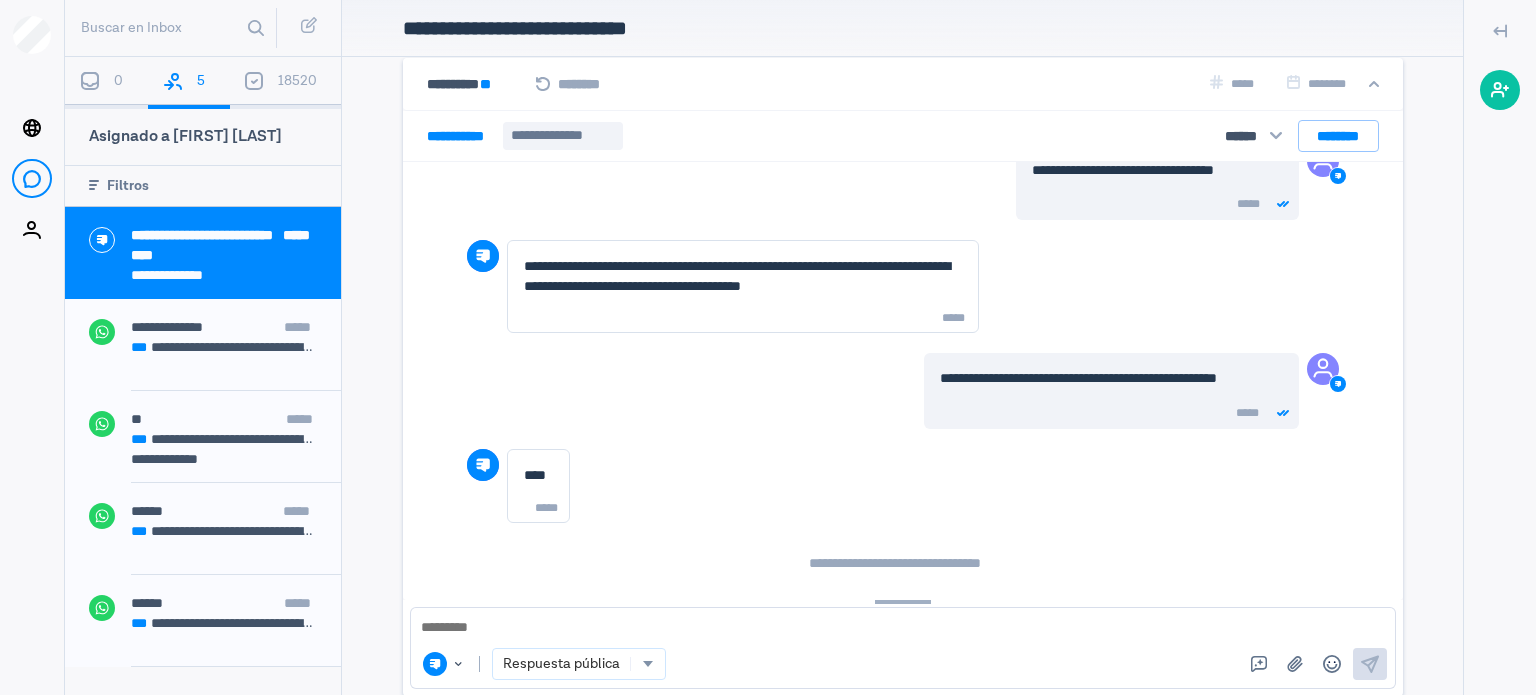 click at bounding box center [903, 628] 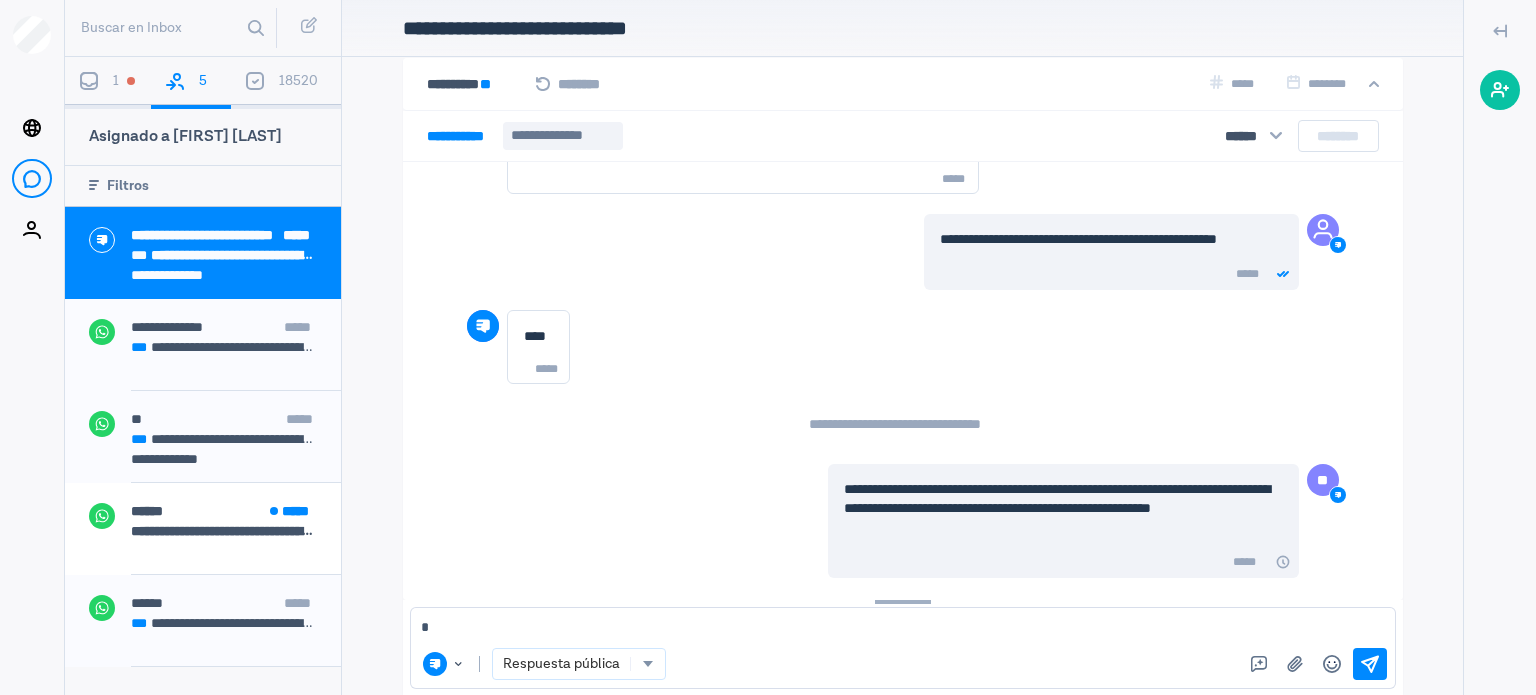 scroll, scrollTop: 677, scrollLeft: 0, axis: vertical 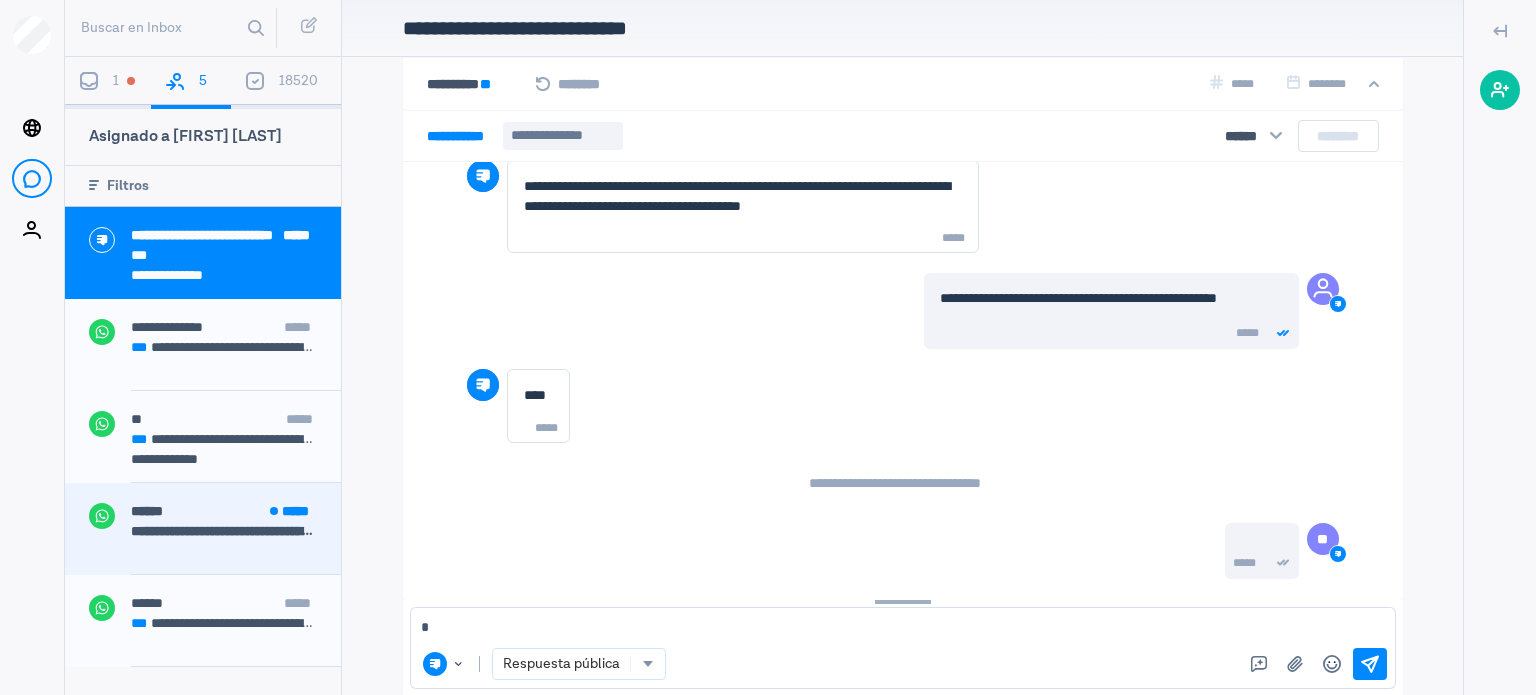 type on "*" 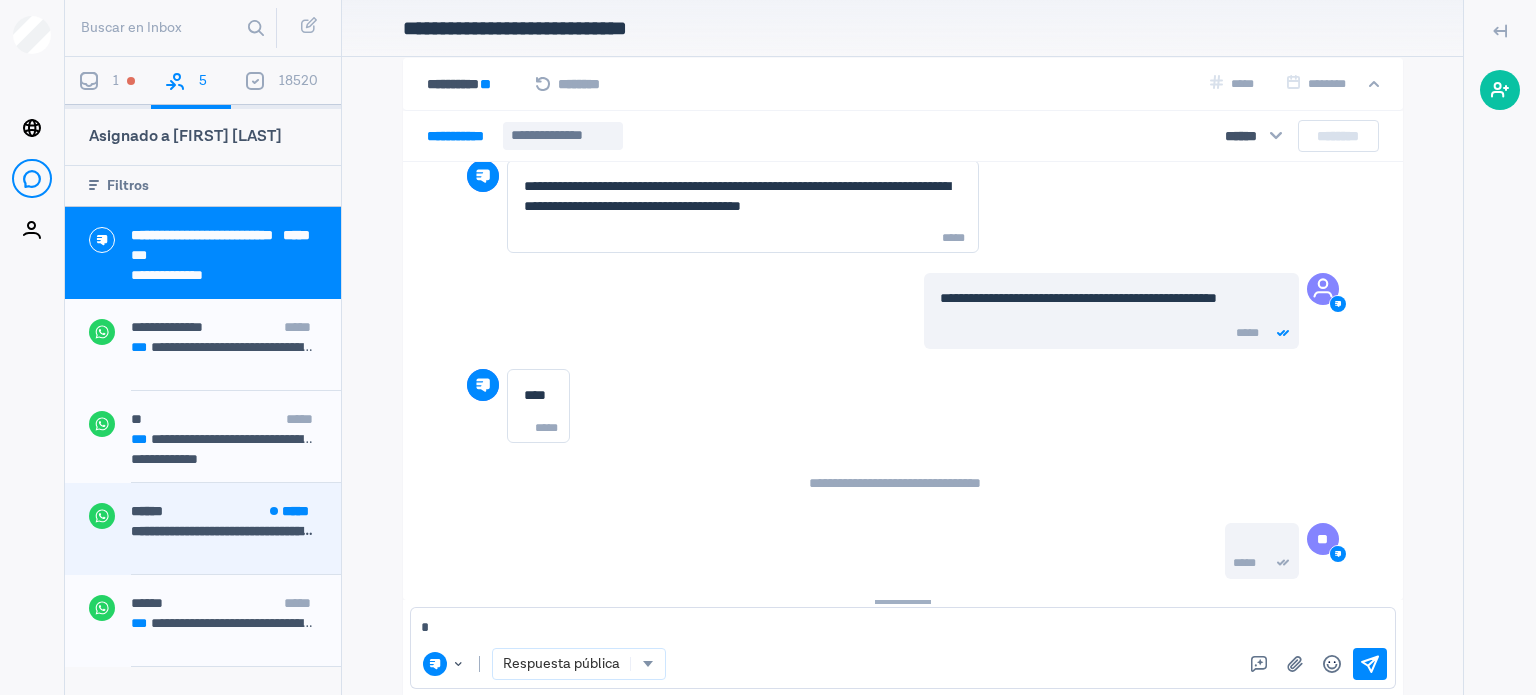 click on "**********" at bounding box center [224, 531] 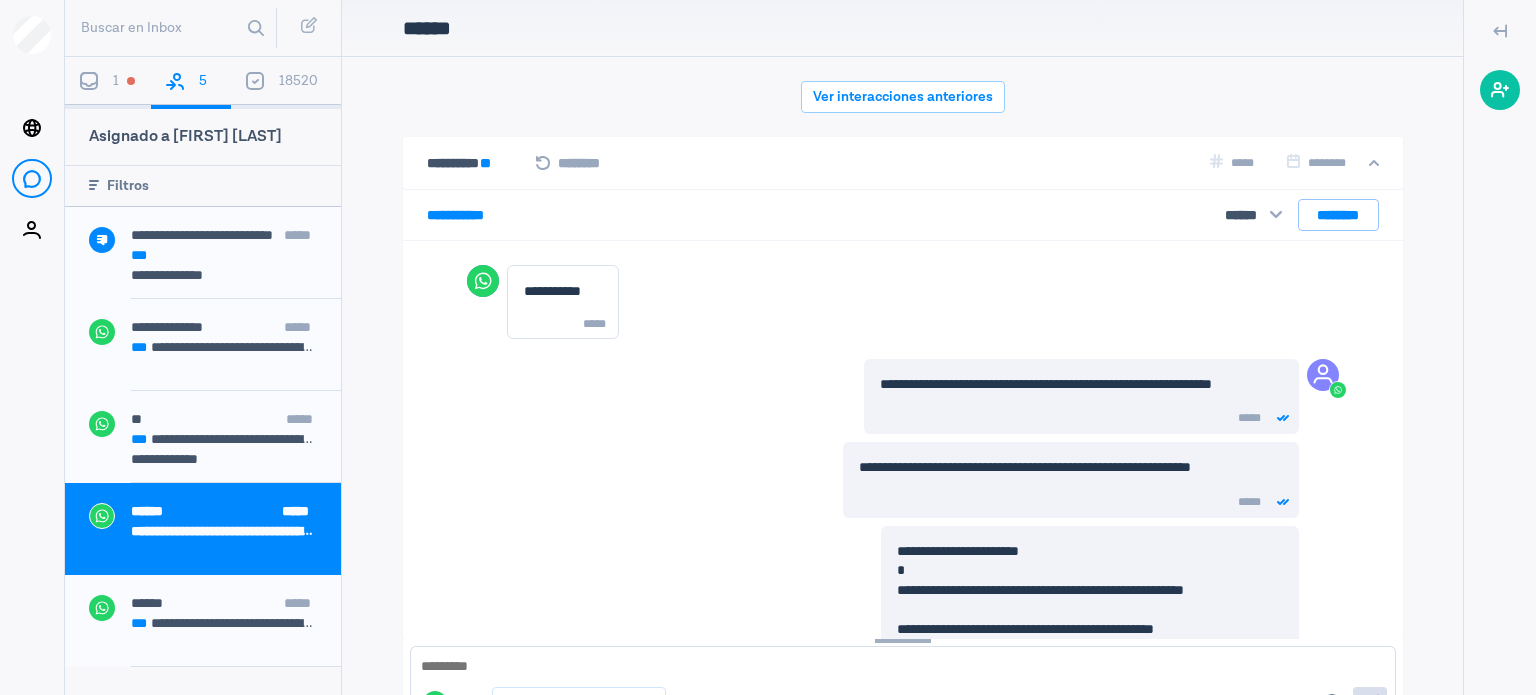 scroll, scrollTop: 79, scrollLeft: 0, axis: vertical 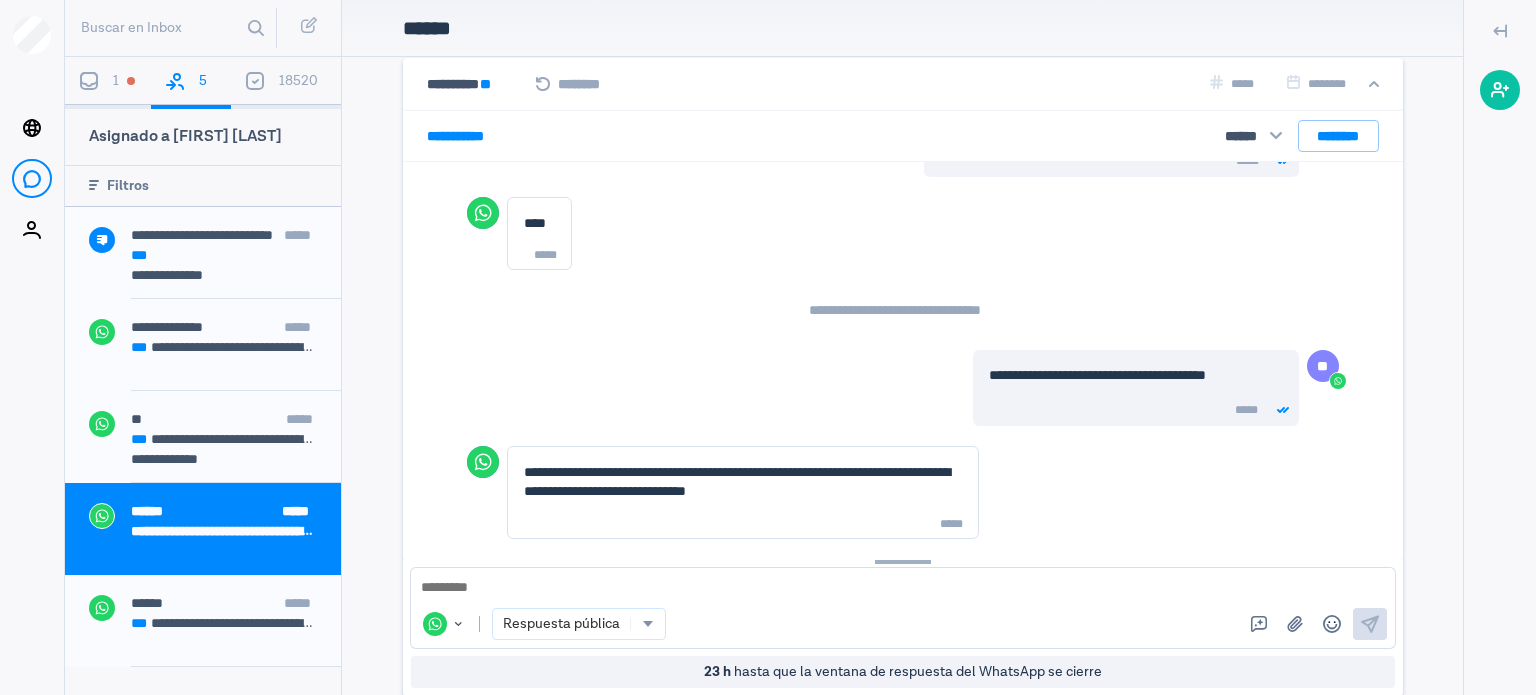 click at bounding box center [903, 588] 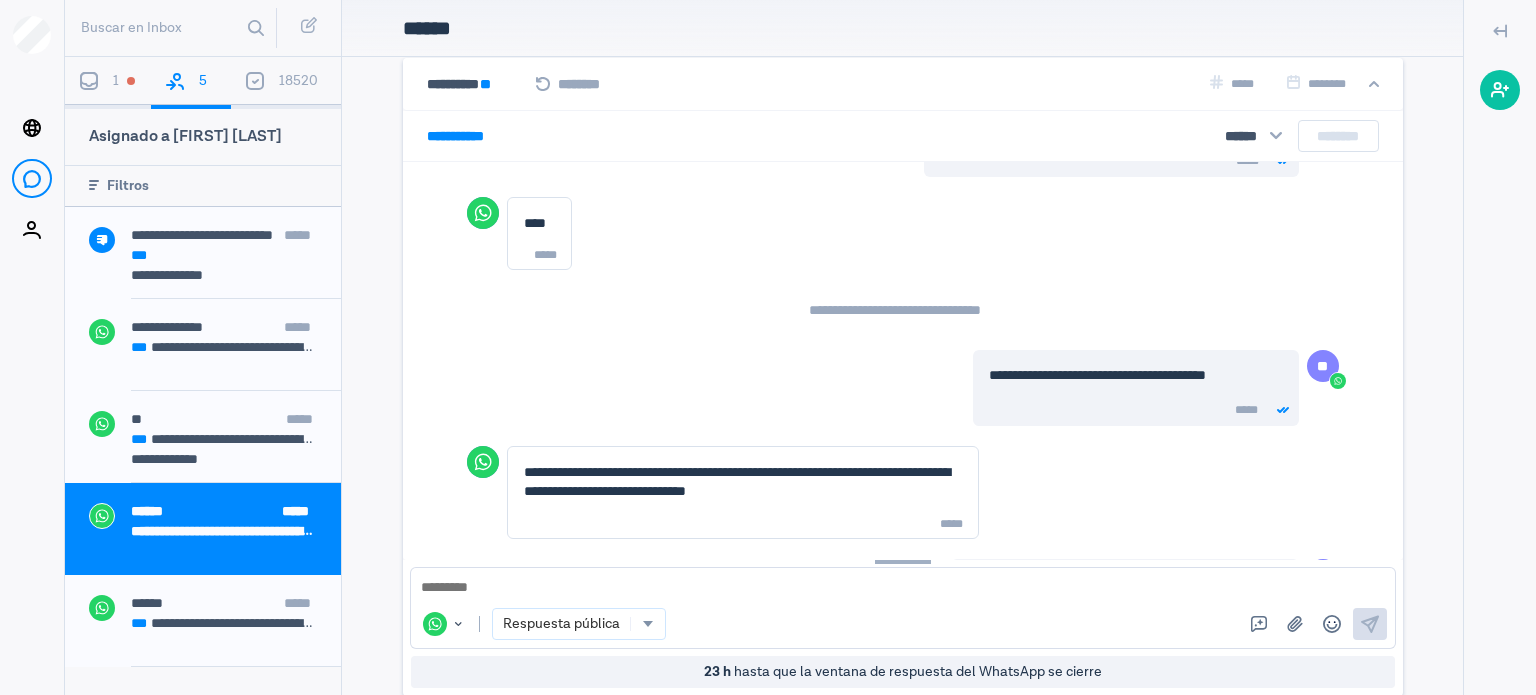 scroll, scrollTop: 2524, scrollLeft: 0, axis: vertical 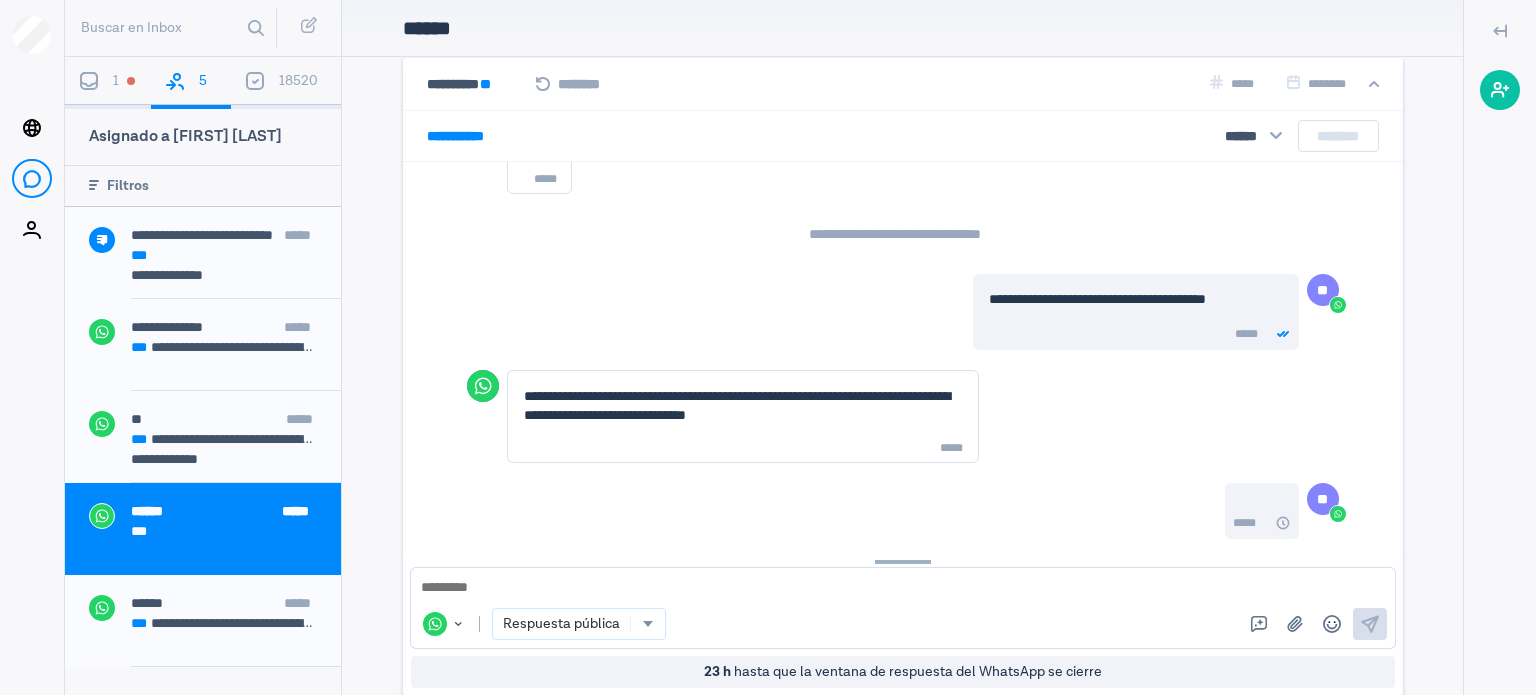 click on "Respuestas rápidas Subir archivo Emojis Envía" at bounding box center (1313, 624) 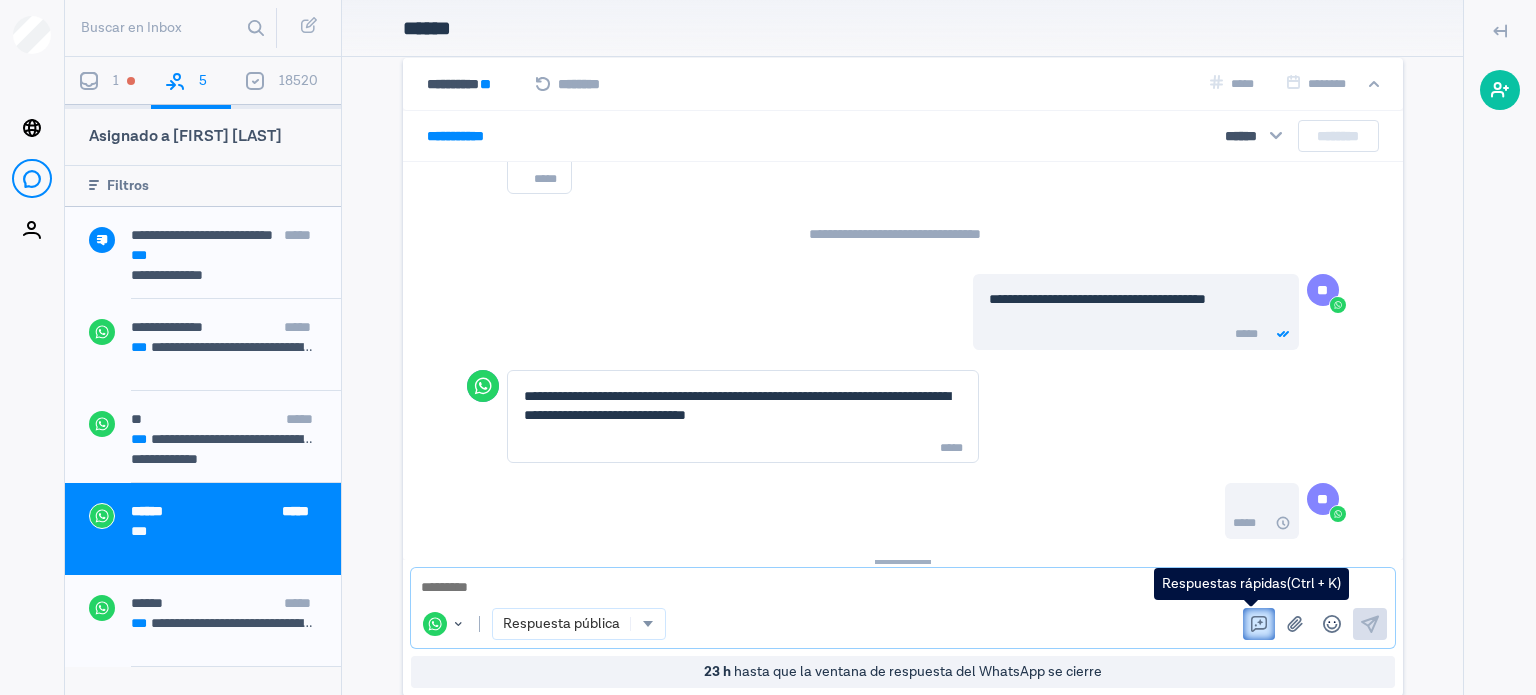 click at bounding box center [1259, 624] 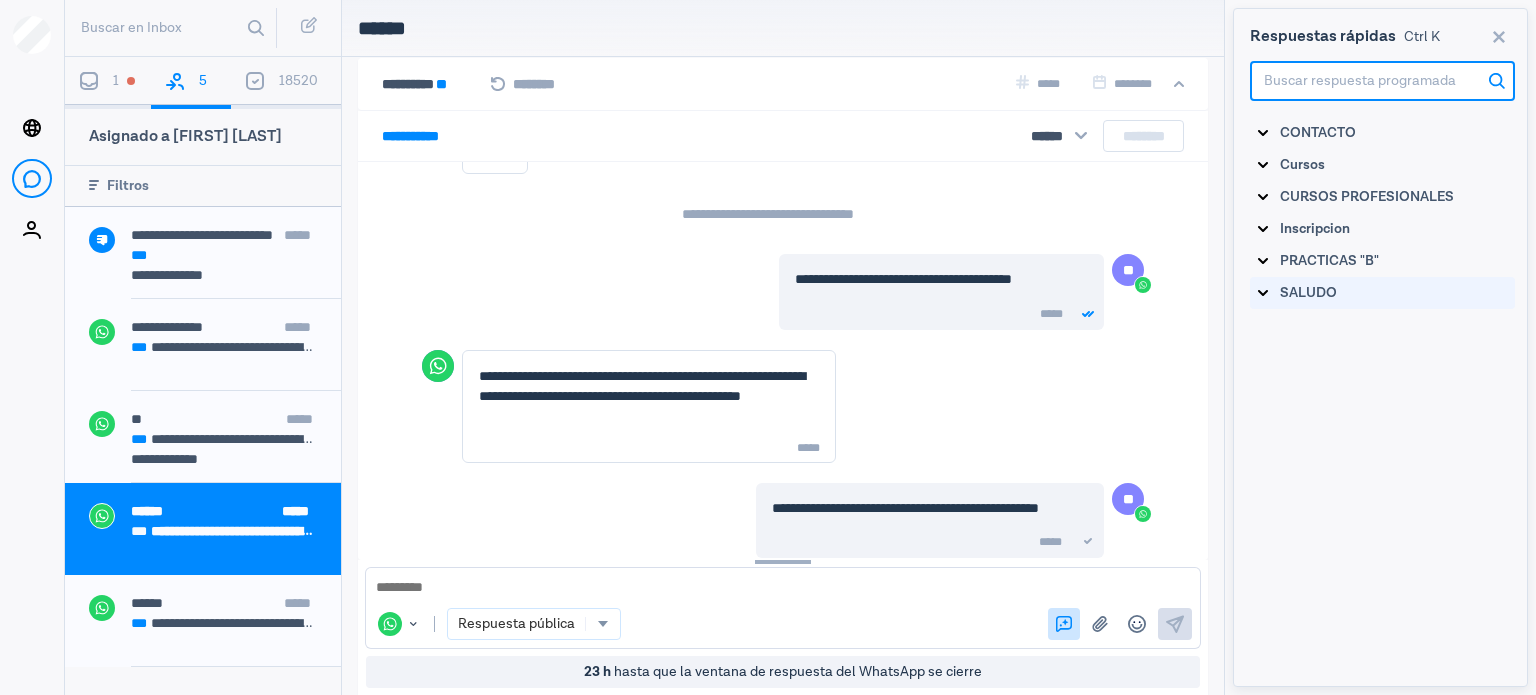 scroll, scrollTop: 2780, scrollLeft: 0, axis: vertical 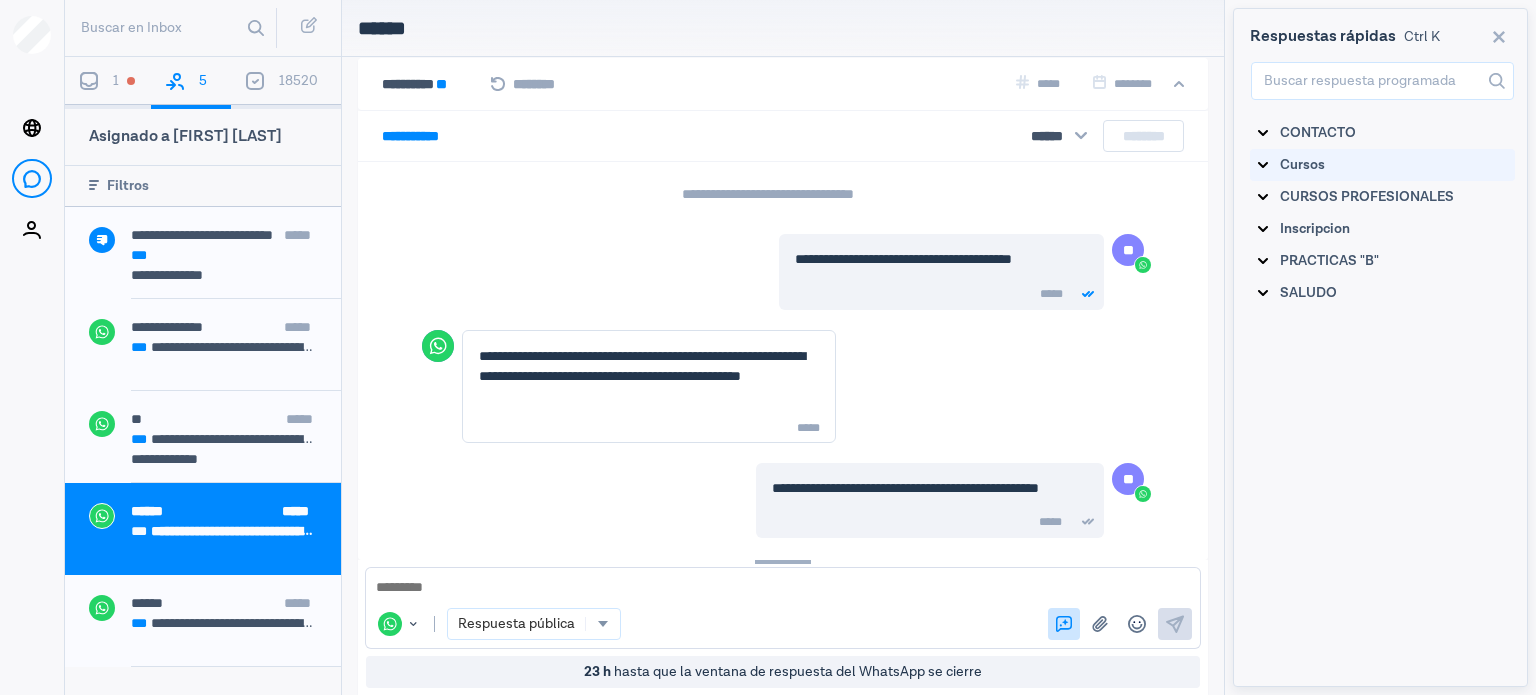 click on "Cursos" at bounding box center [1318, 133] 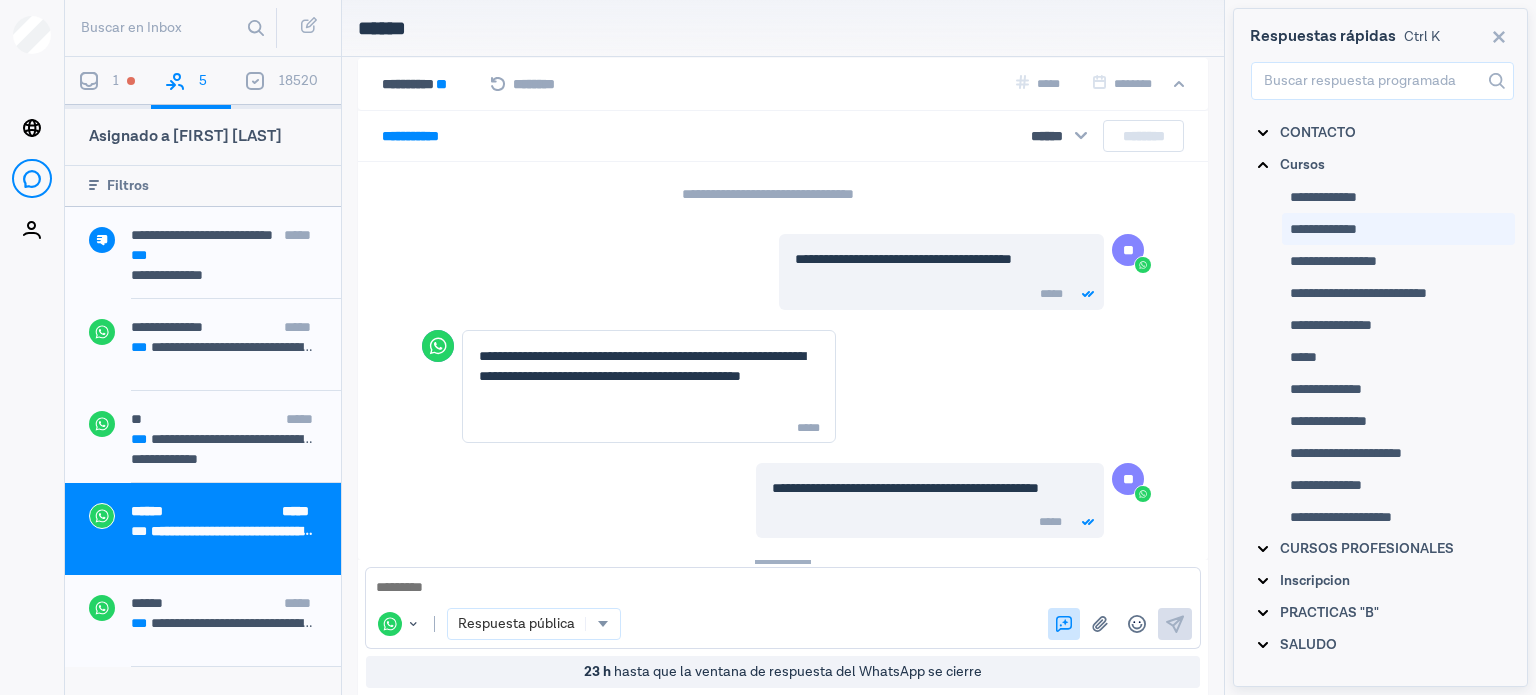 click on "**********" at bounding box center (1398, 229) 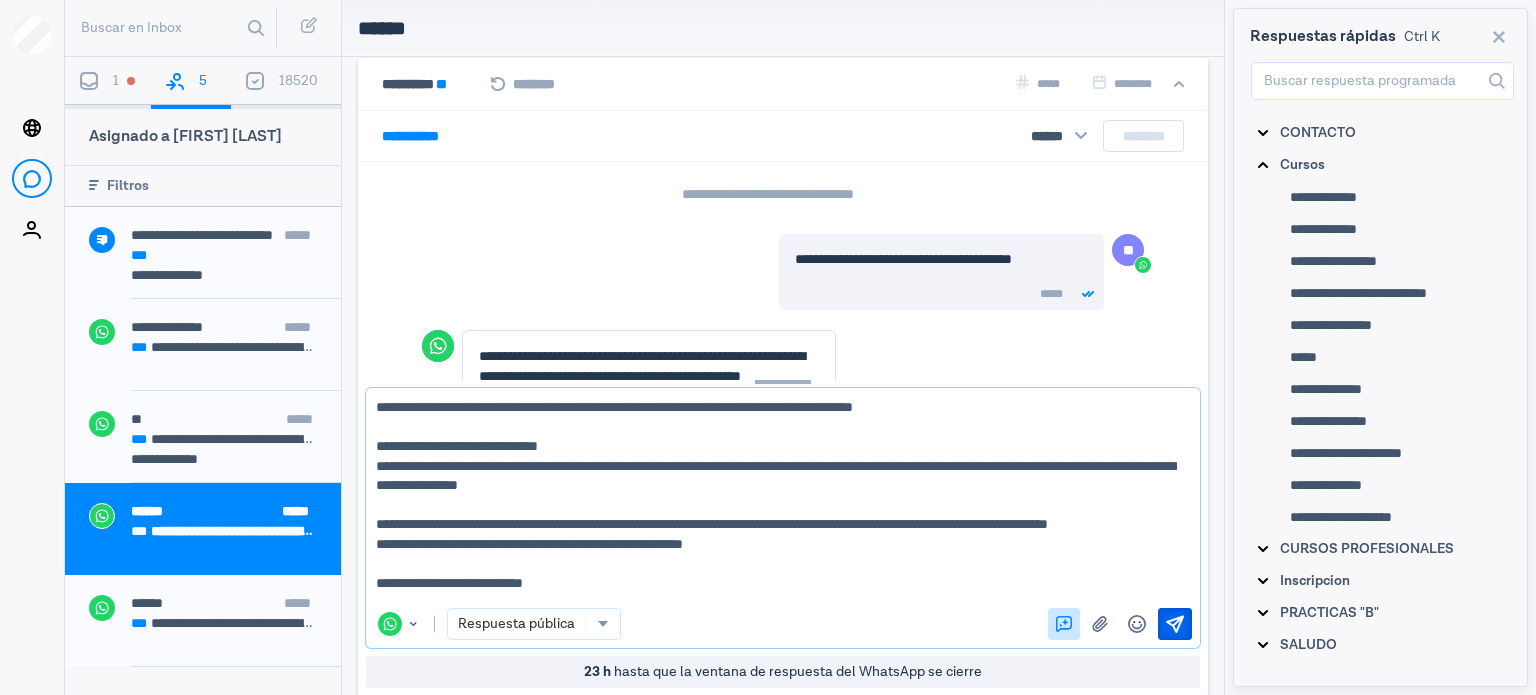 click on "Envía" at bounding box center [1175, 624] 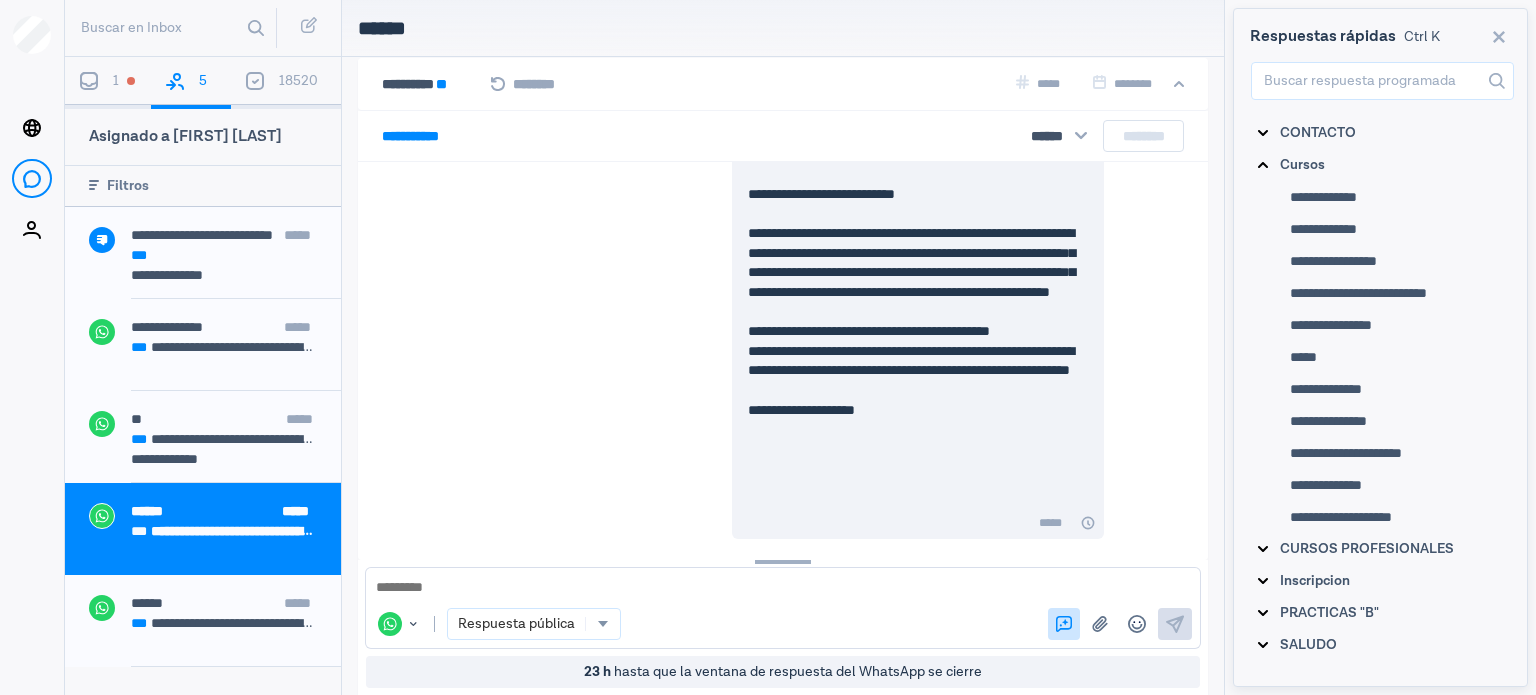 scroll, scrollTop: 2844, scrollLeft: 0, axis: vertical 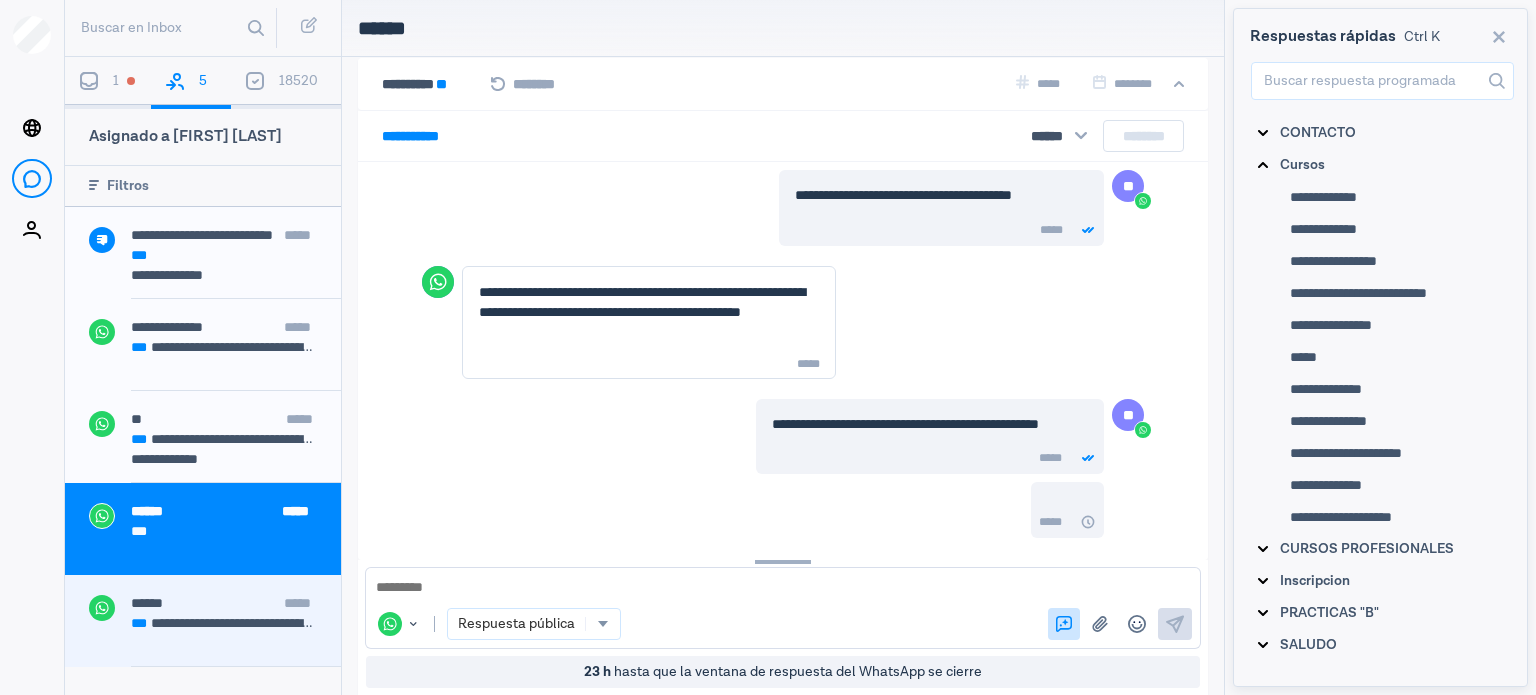 click on "****** *****" at bounding box center [236, 605] 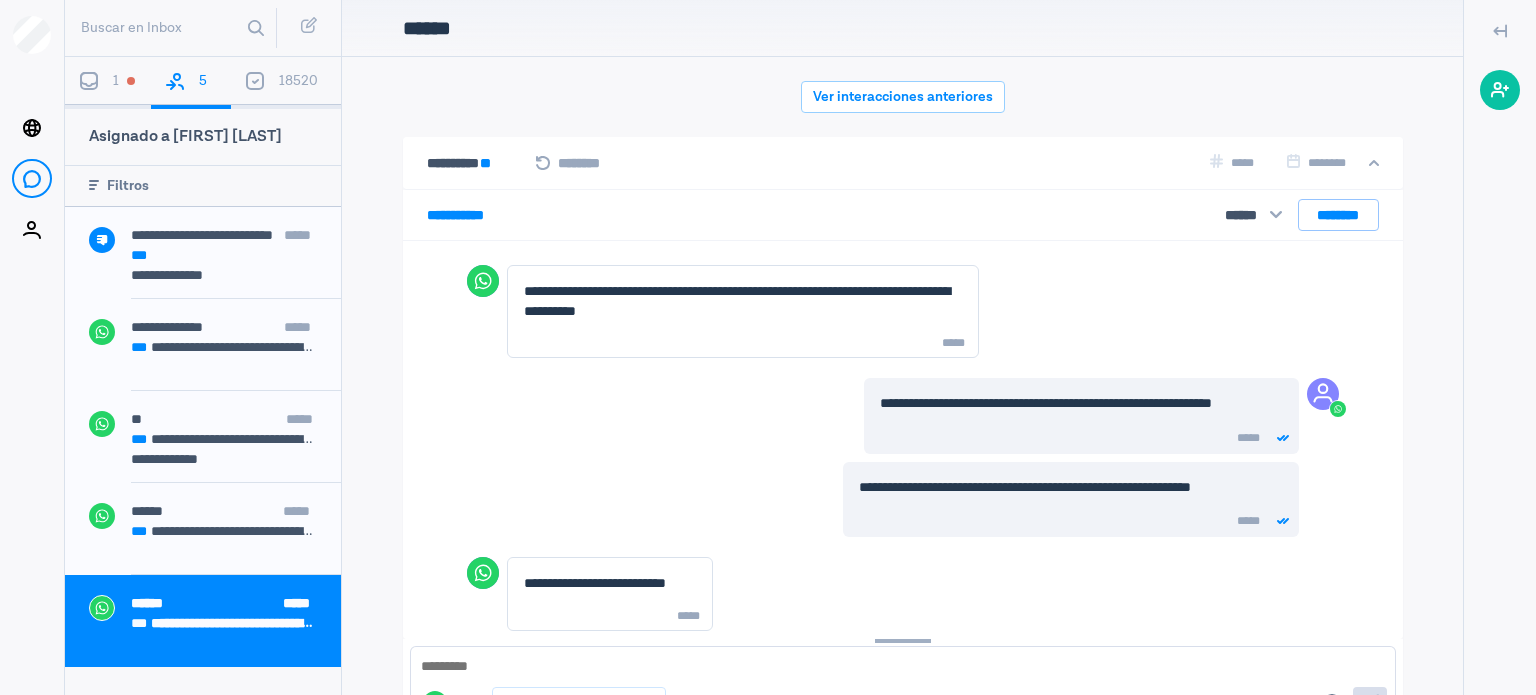 scroll, scrollTop: 79, scrollLeft: 0, axis: vertical 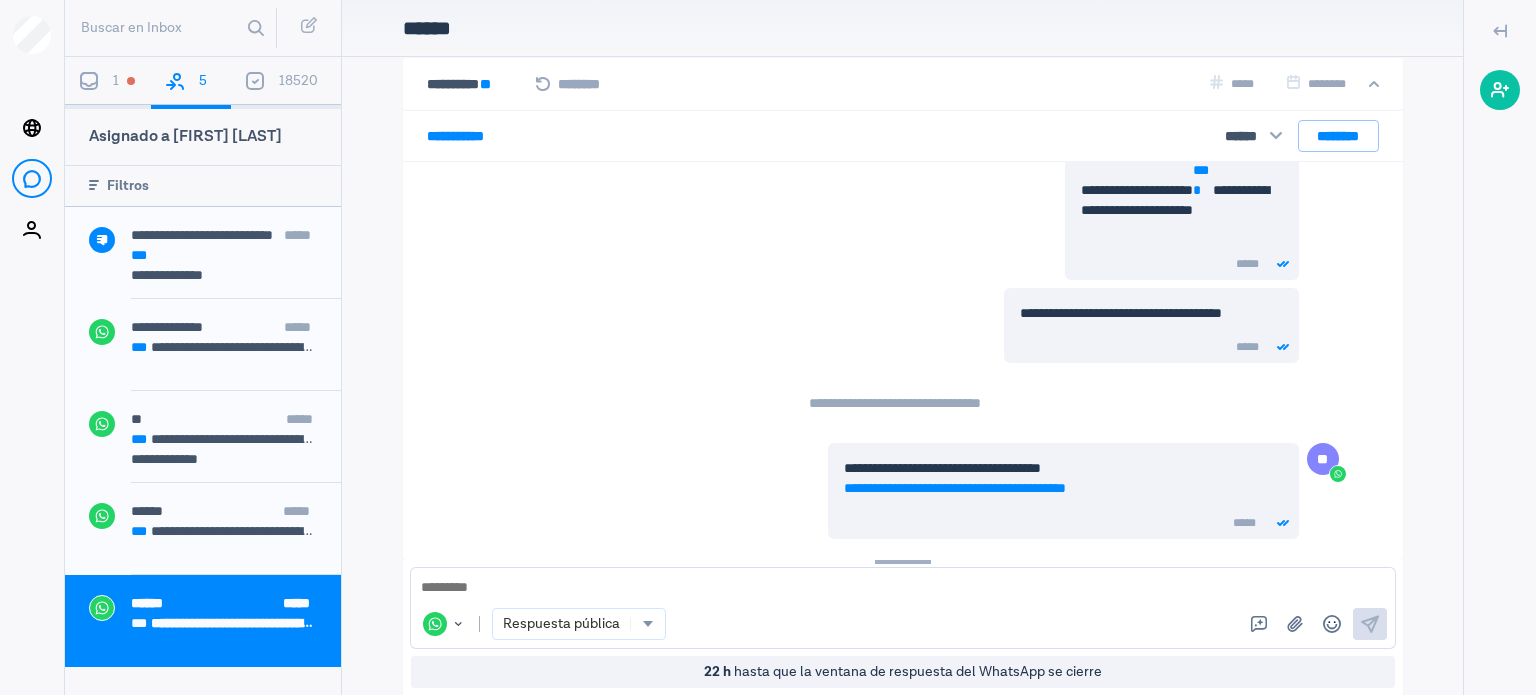 click on "1" at bounding box center (108, 83) 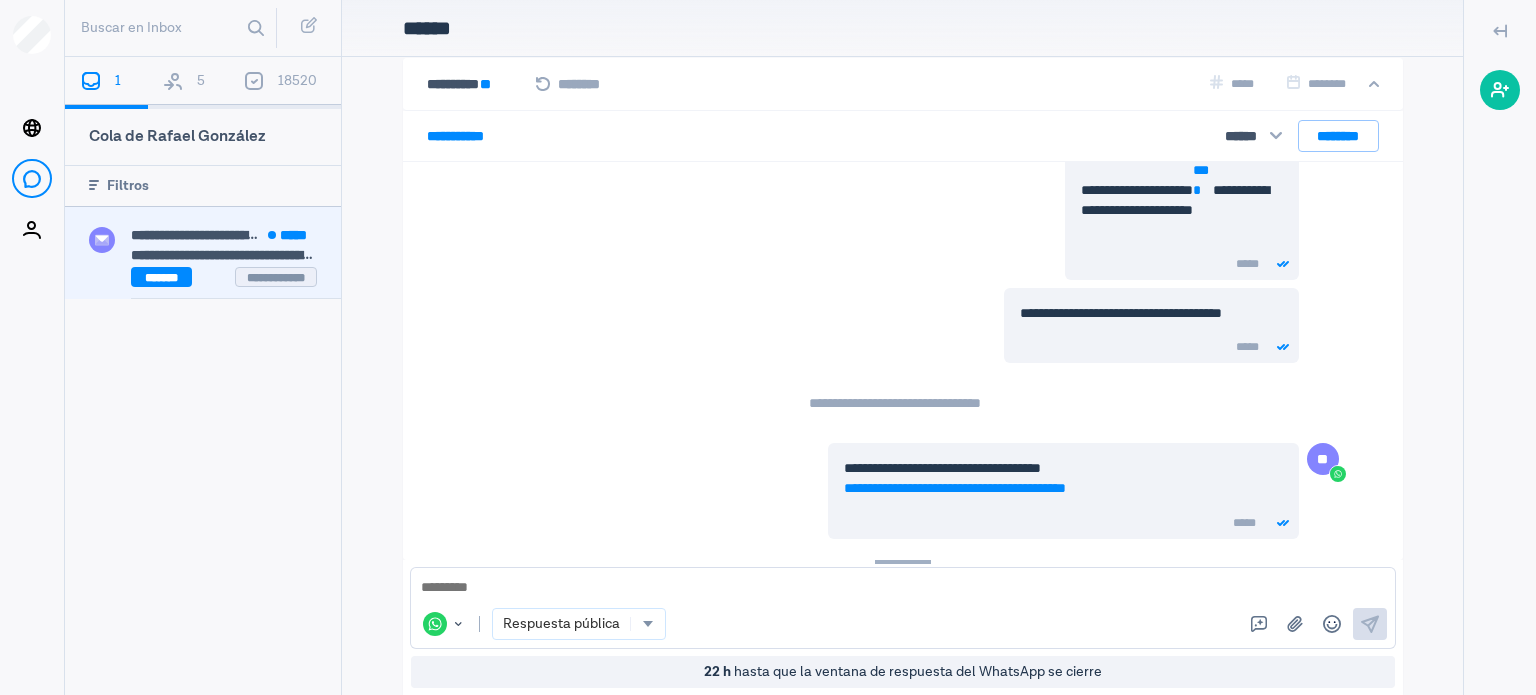 click on "**********" at bounding box center (203, 253) 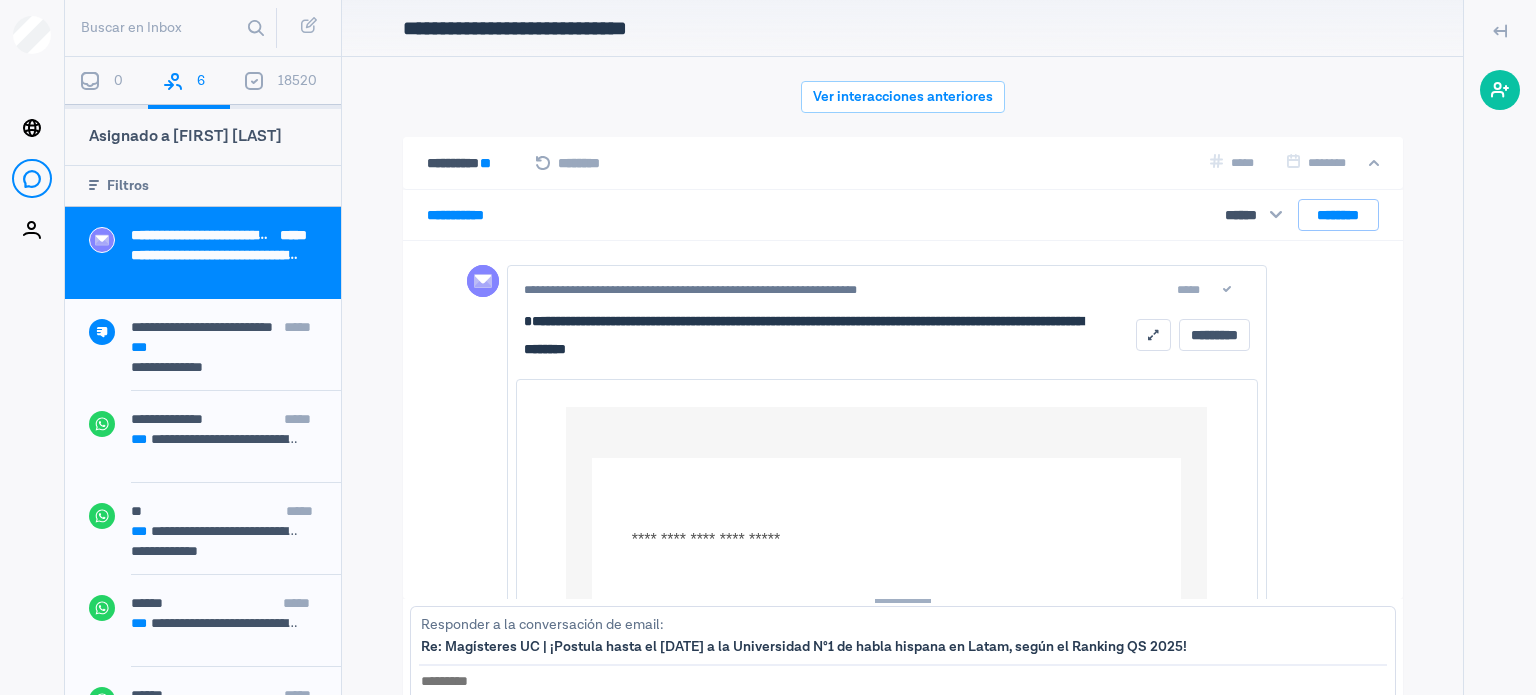 scroll, scrollTop: 79, scrollLeft: 0, axis: vertical 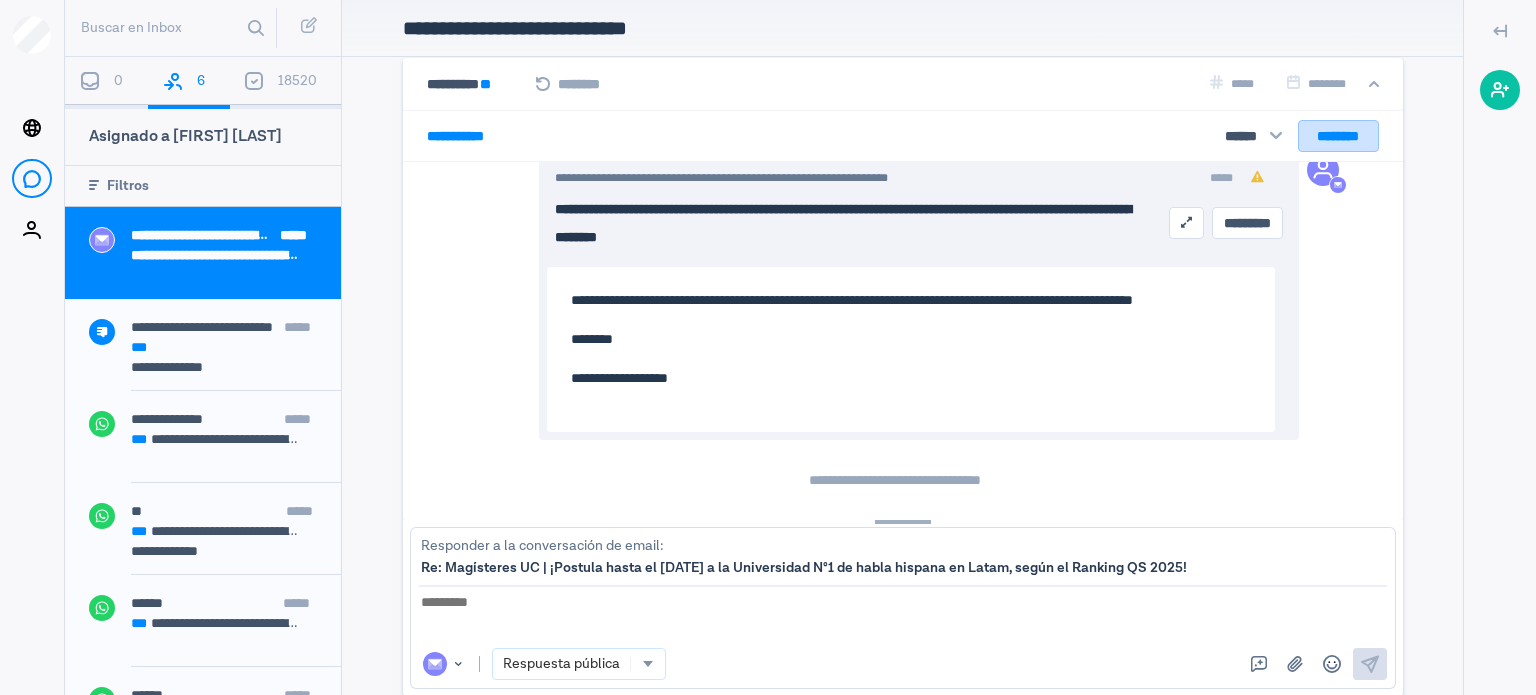 click on "********" at bounding box center (1338, 136) 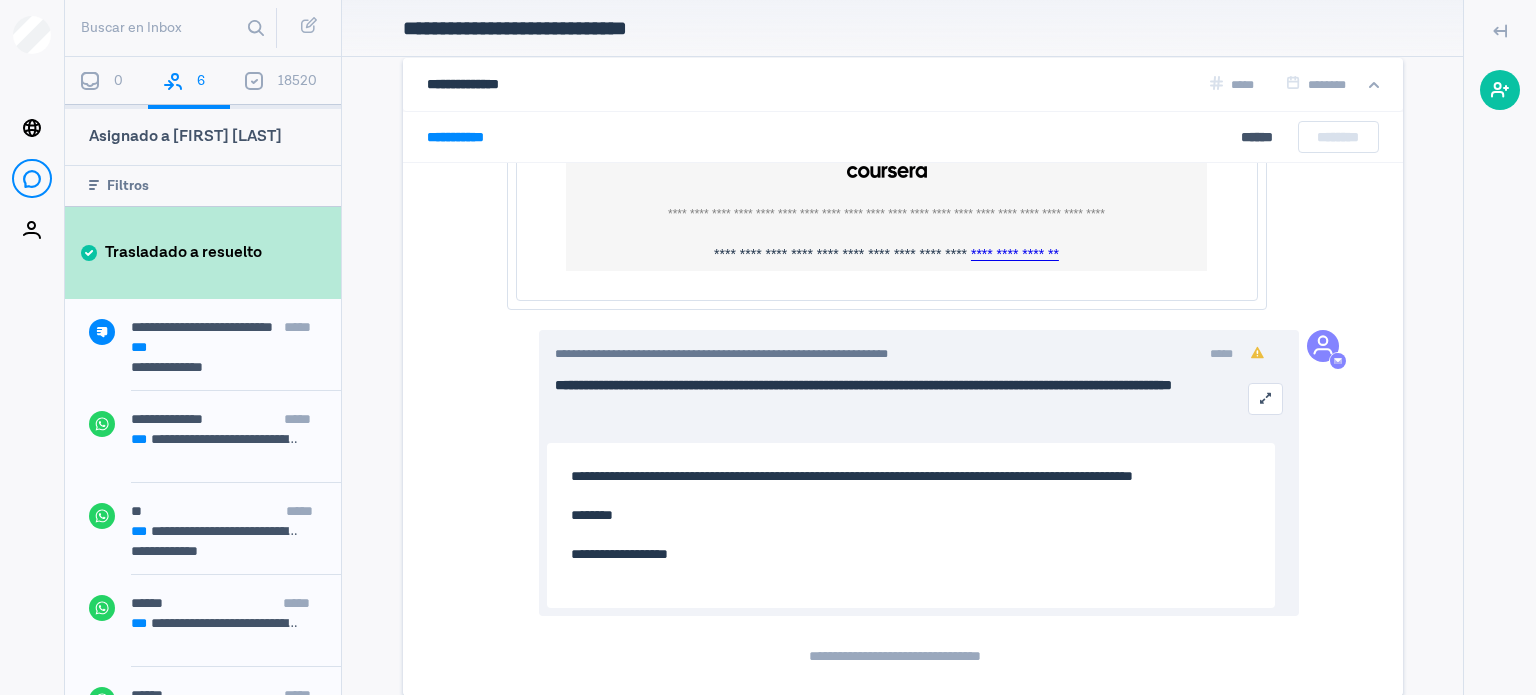 scroll, scrollTop: 1565, scrollLeft: 0, axis: vertical 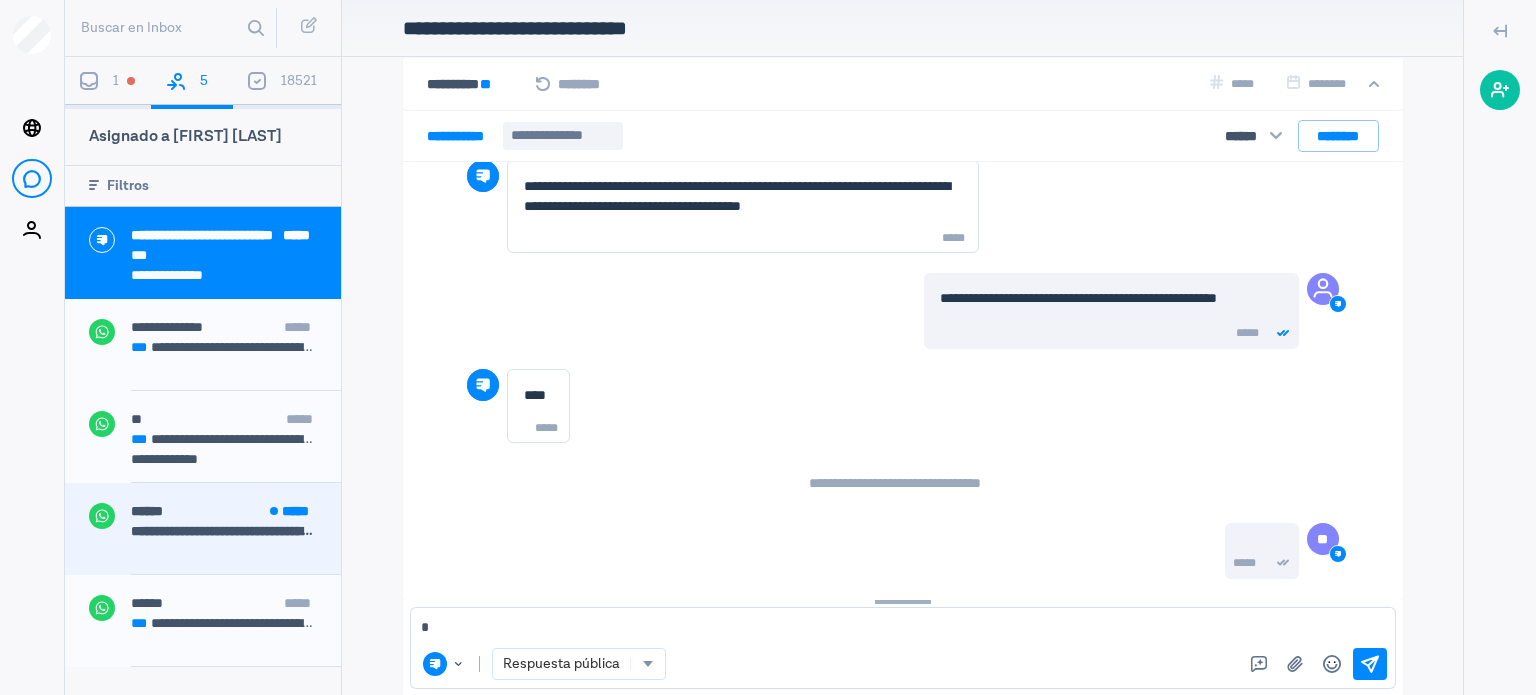 click on "****** *****" at bounding box center (236, 513) 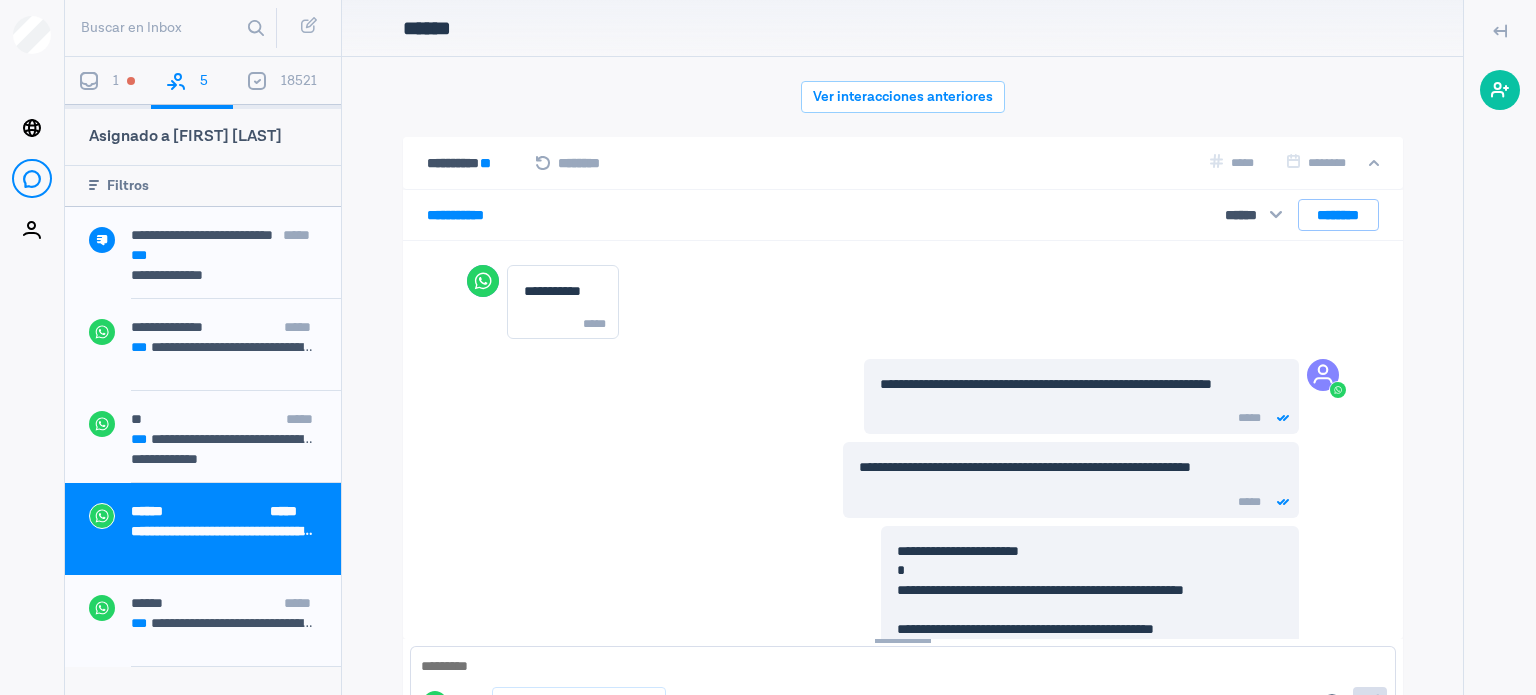 scroll, scrollTop: 79, scrollLeft: 0, axis: vertical 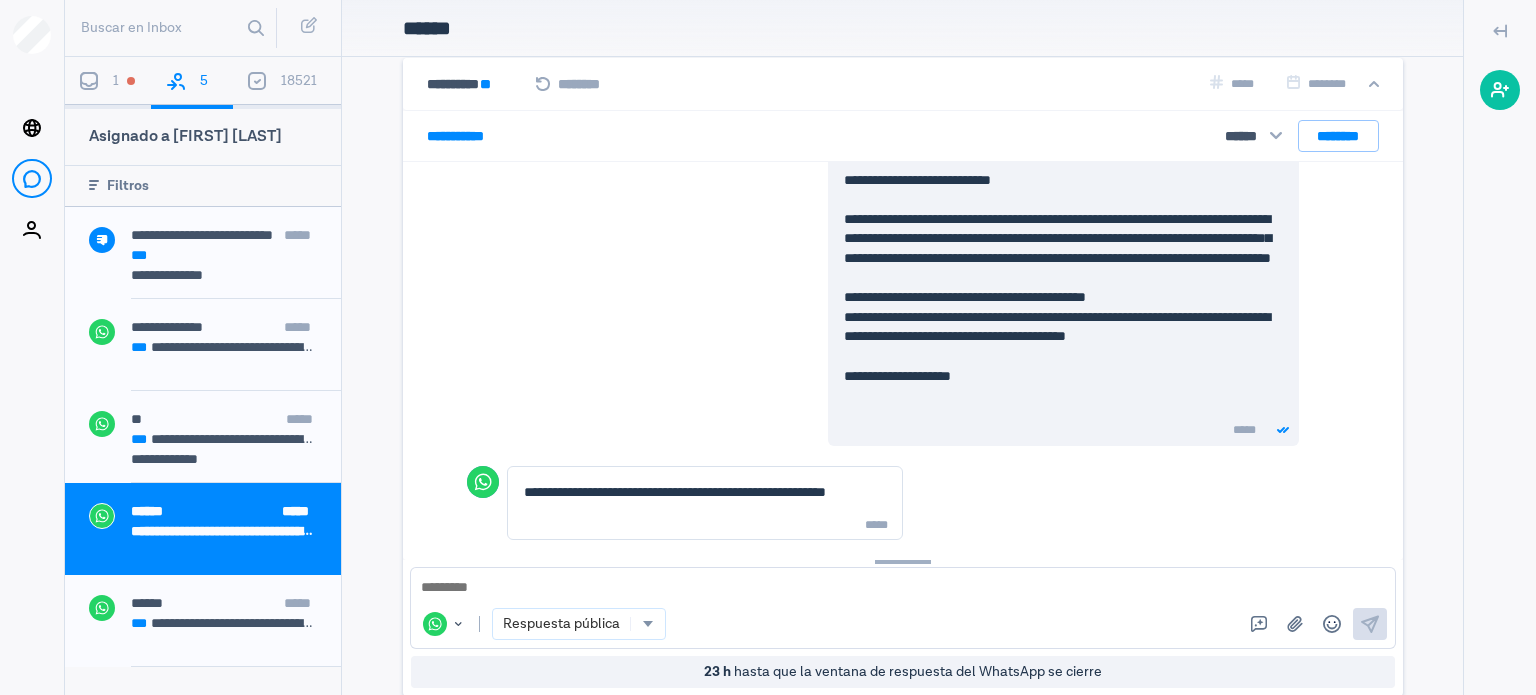 click at bounding box center [903, 588] 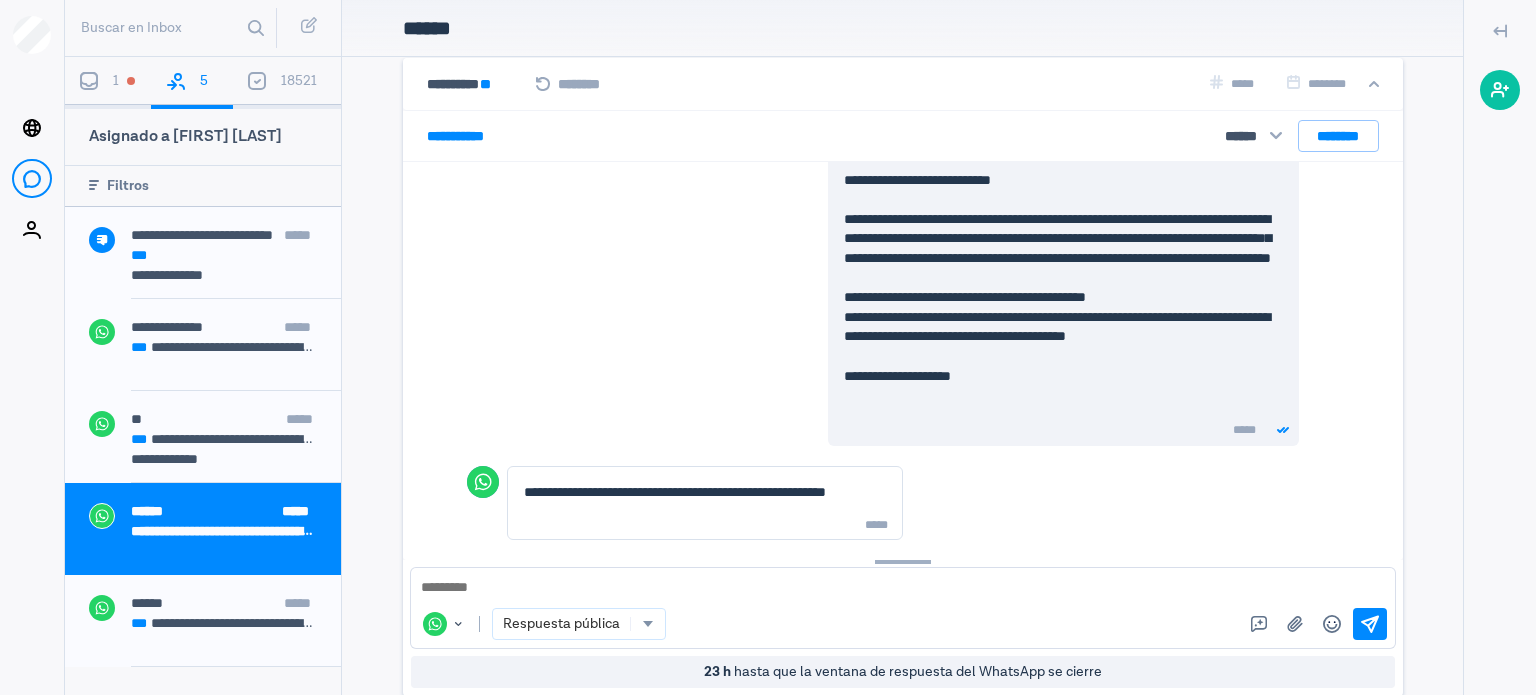 scroll, scrollTop: 3268, scrollLeft: 0, axis: vertical 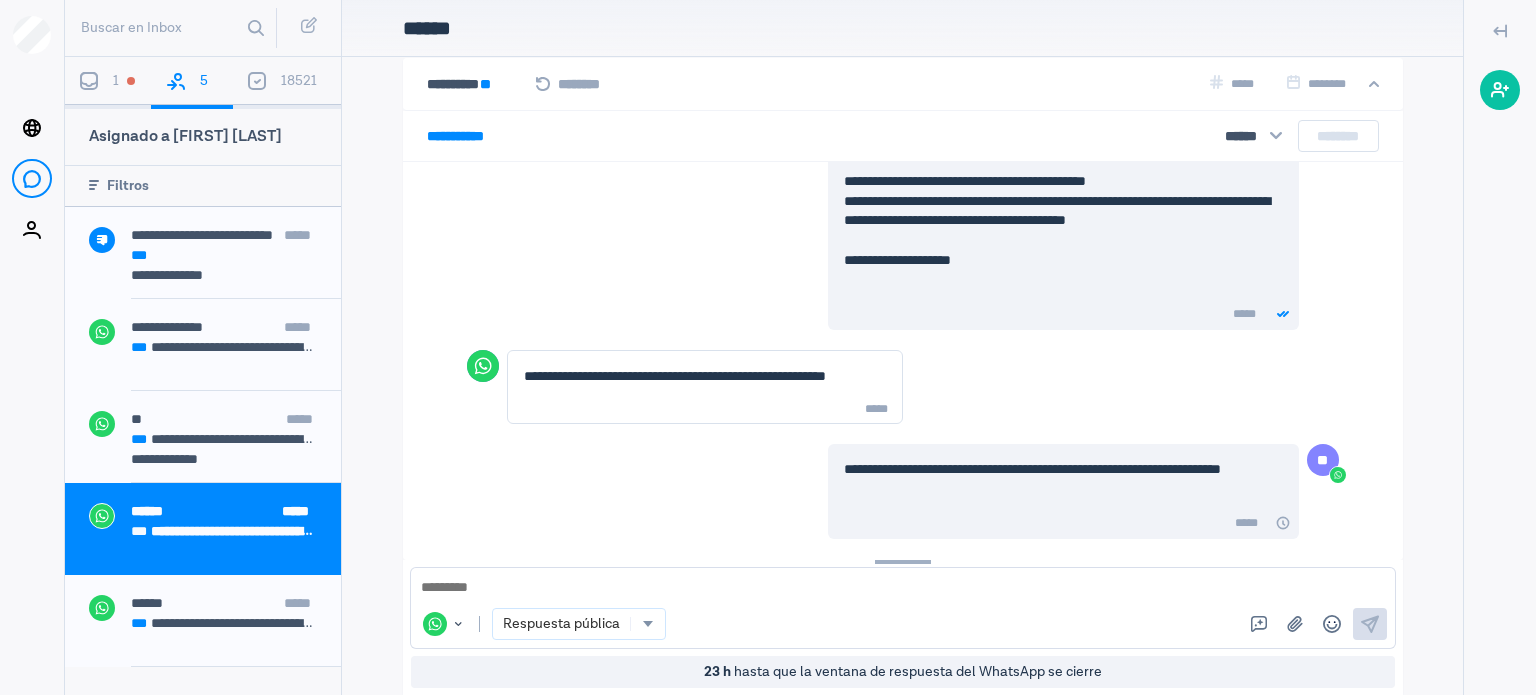 click on "1" at bounding box center (116, 81) 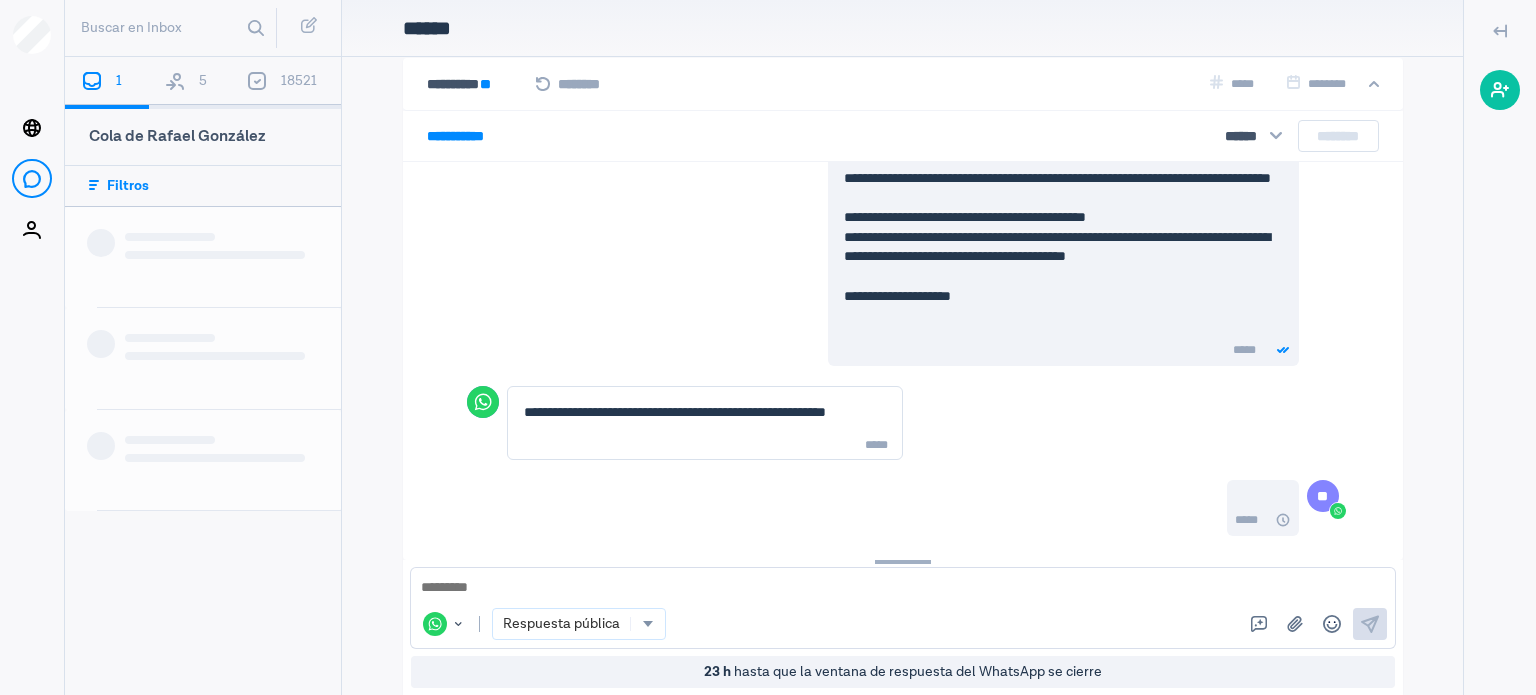 scroll, scrollTop: 3228, scrollLeft: 0, axis: vertical 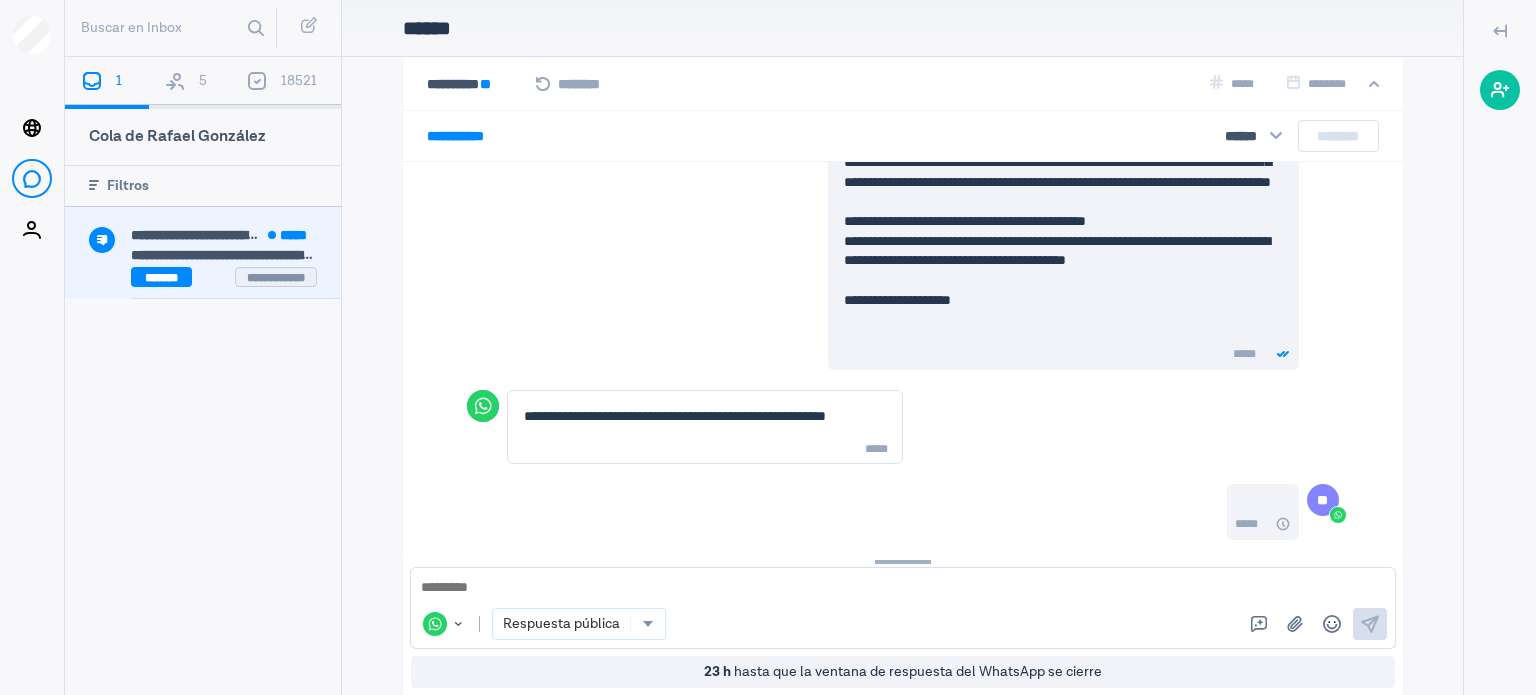 click on "**********" at bounding box center (202, 235) 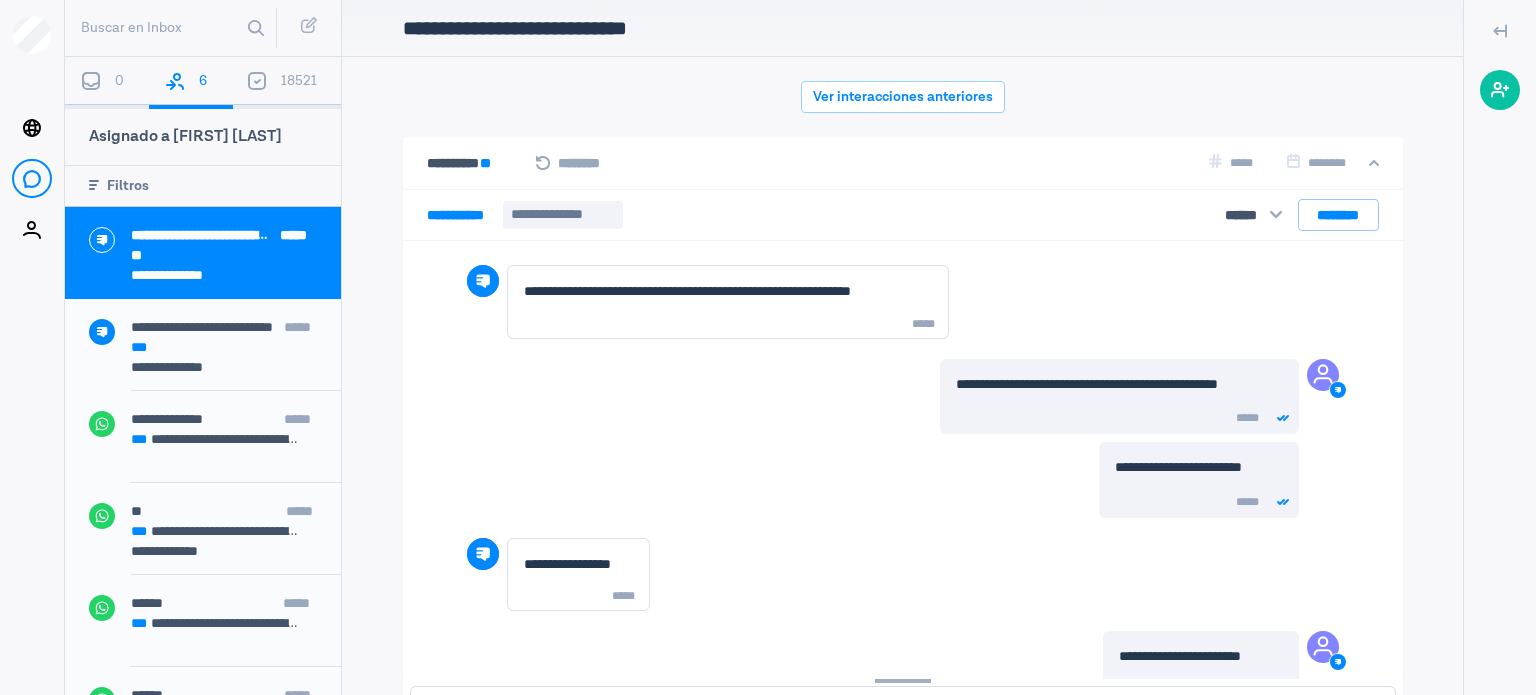 scroll, scrollTop: 79, scrollLeft: 0, axis: vertical 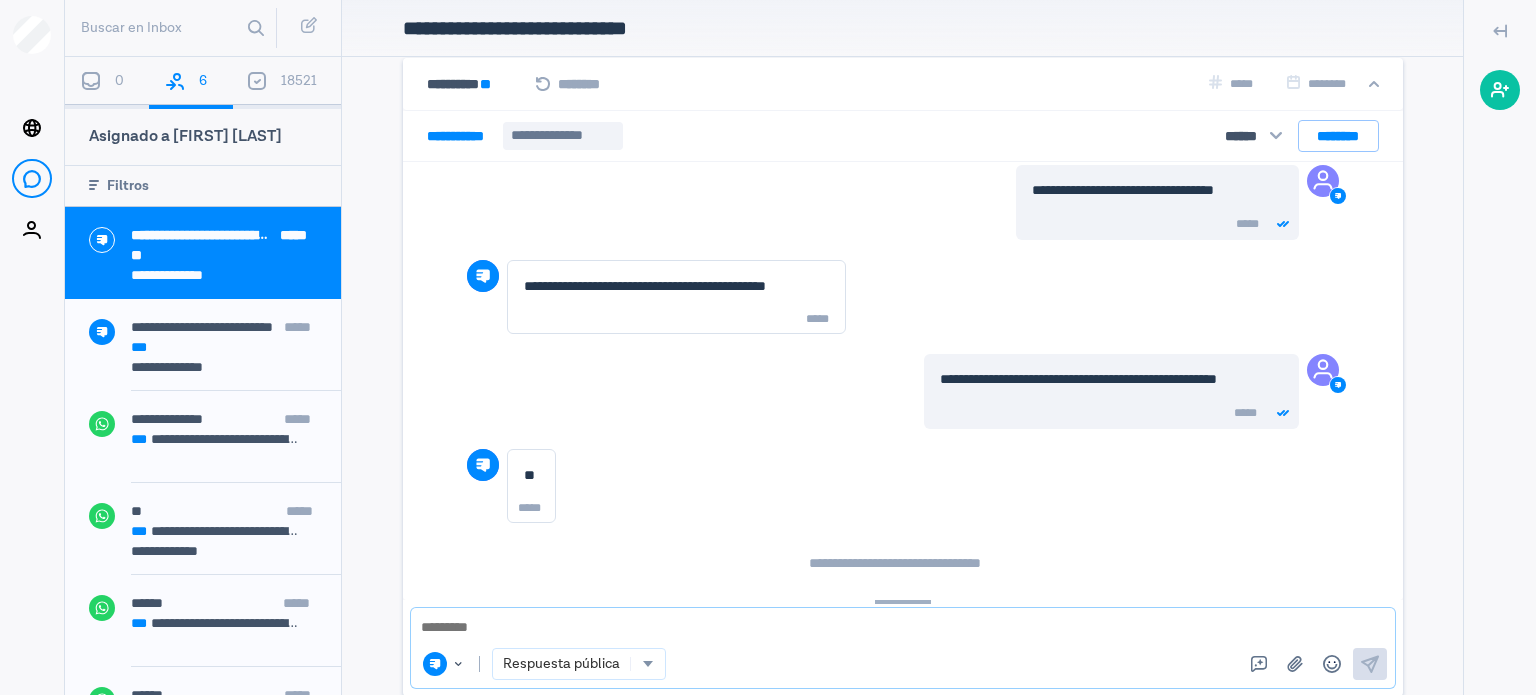 click at bounding box center (903, 628) 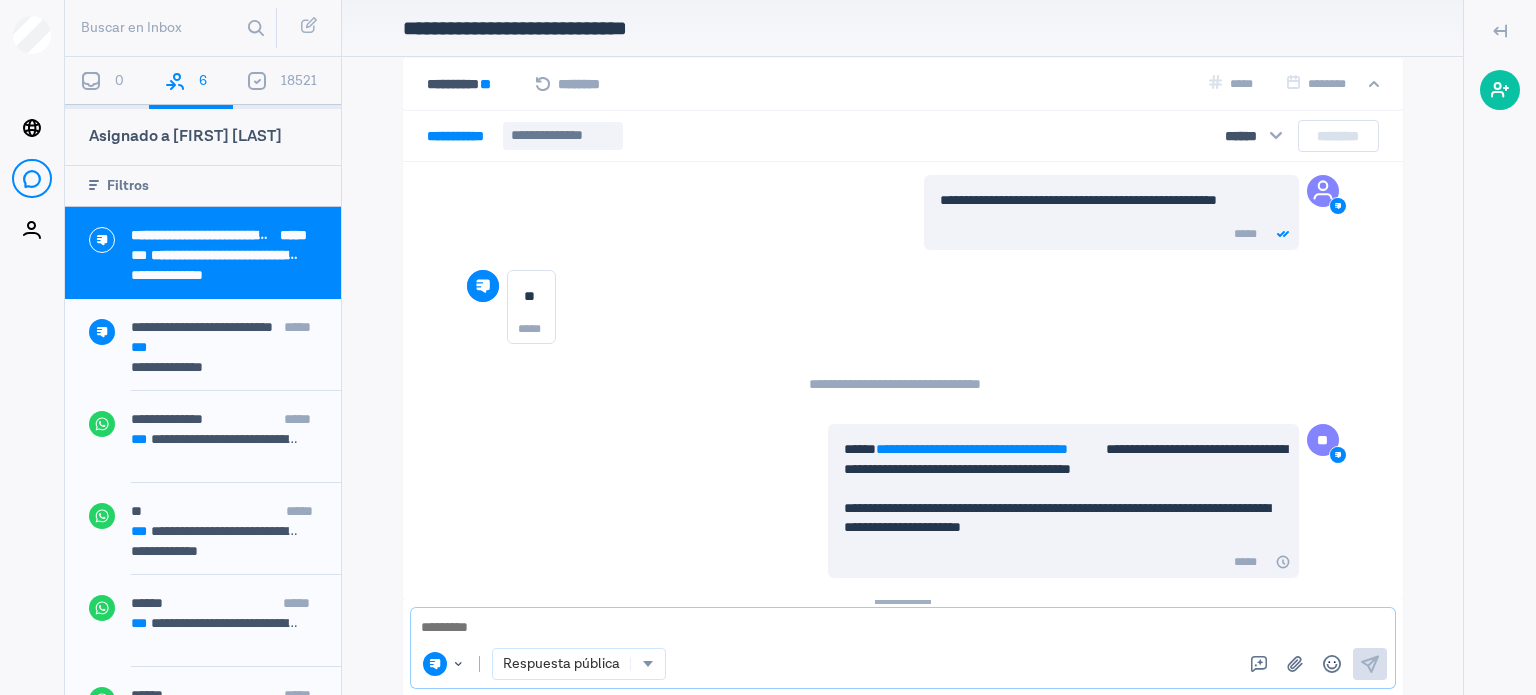 scroll, scrollTop: 657, scrollLeft: 0, axis: vertical 